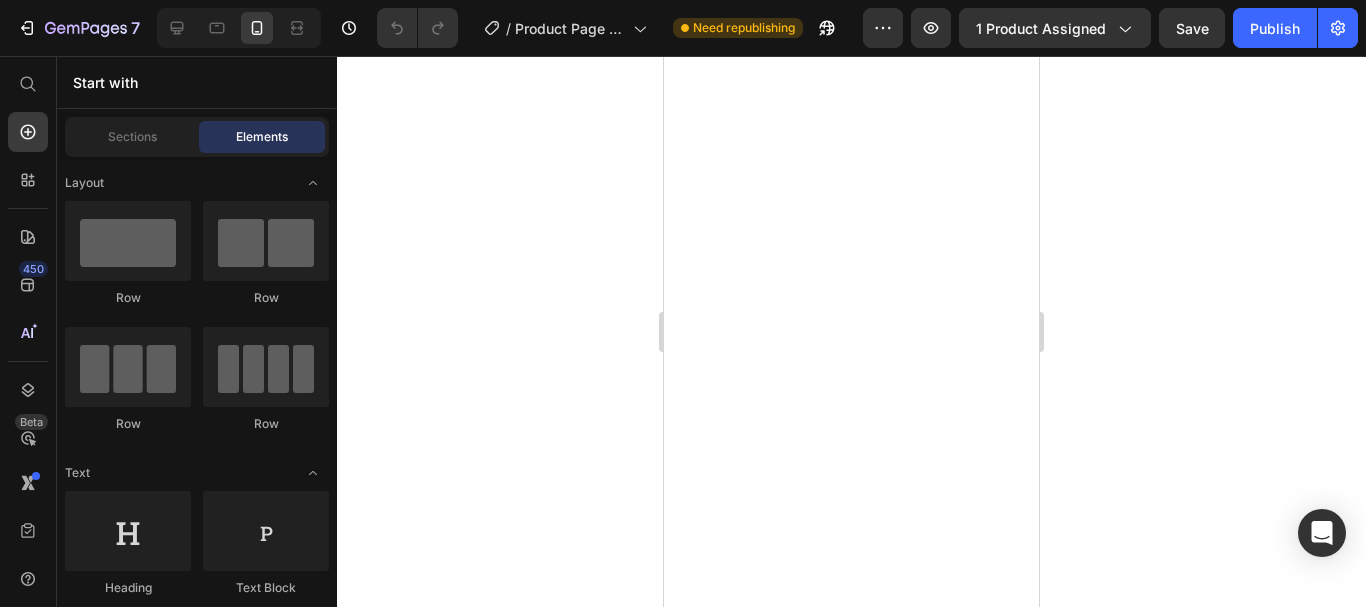 scroll, scrollTop: 0, scrollLeft: 0, axis: both 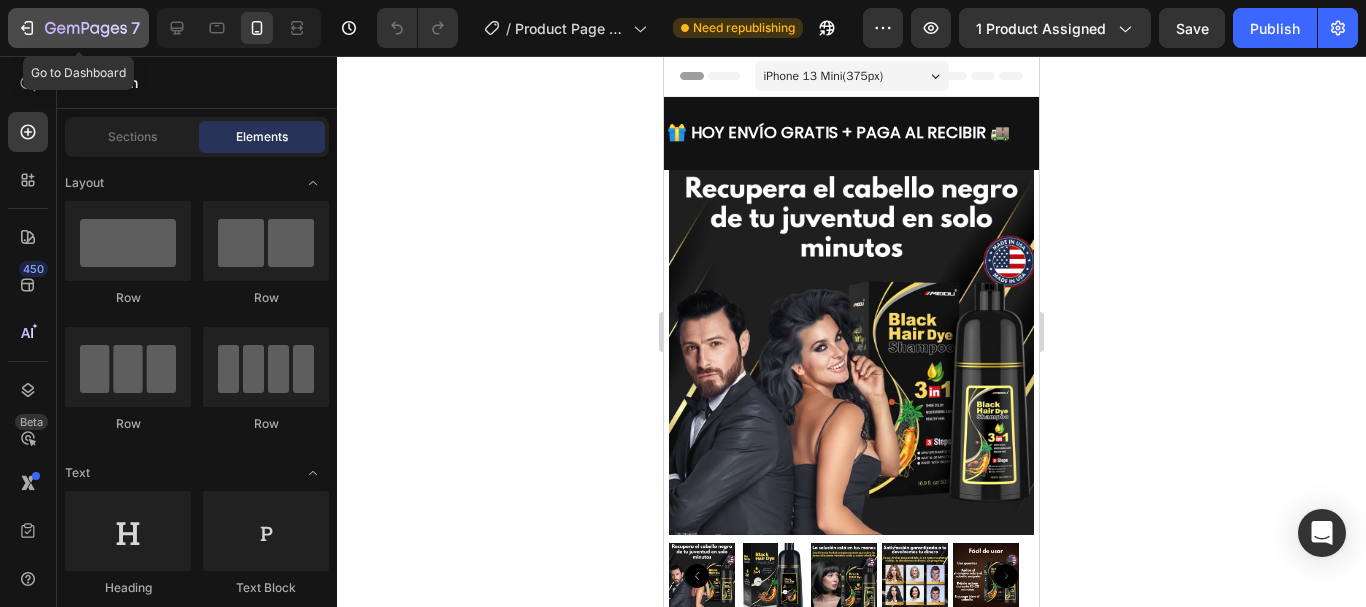 click 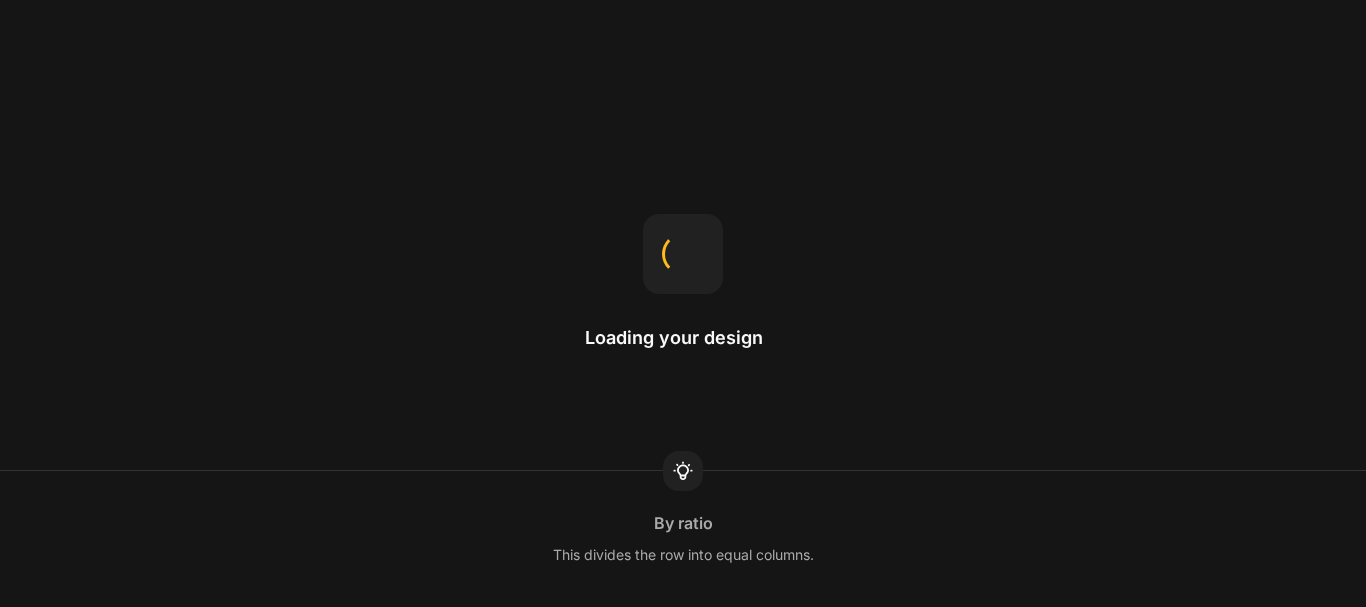 scroll, scrollTop: 0, scrollLeft: 0, axis: both 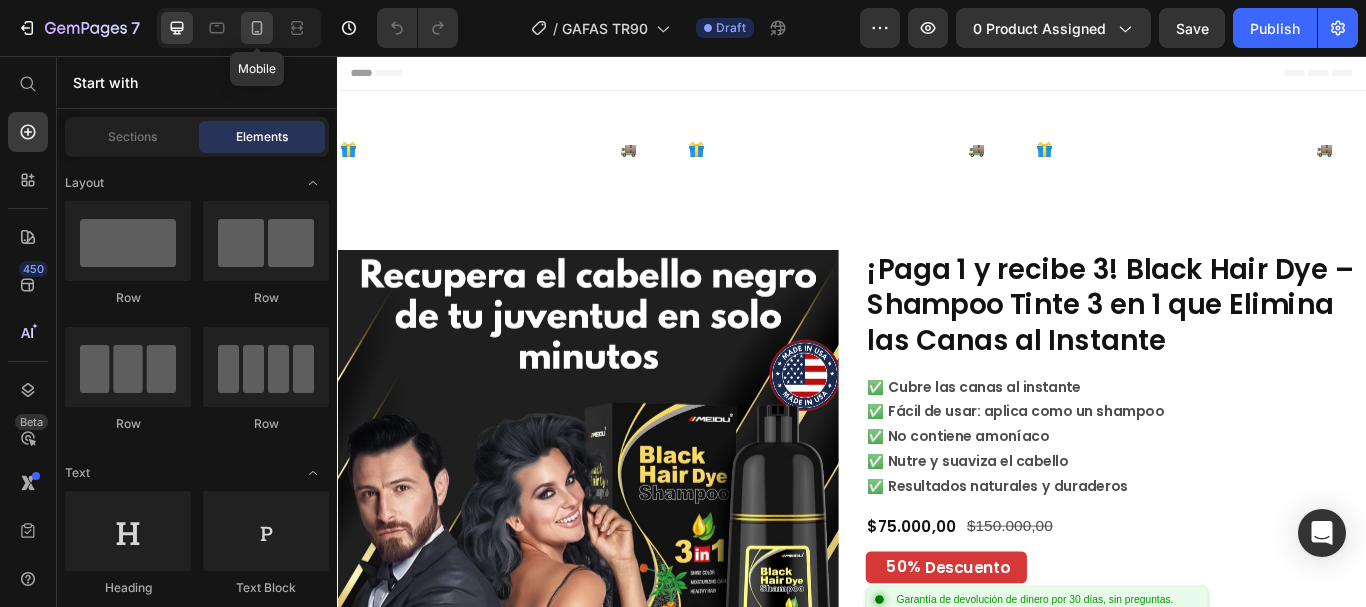 click 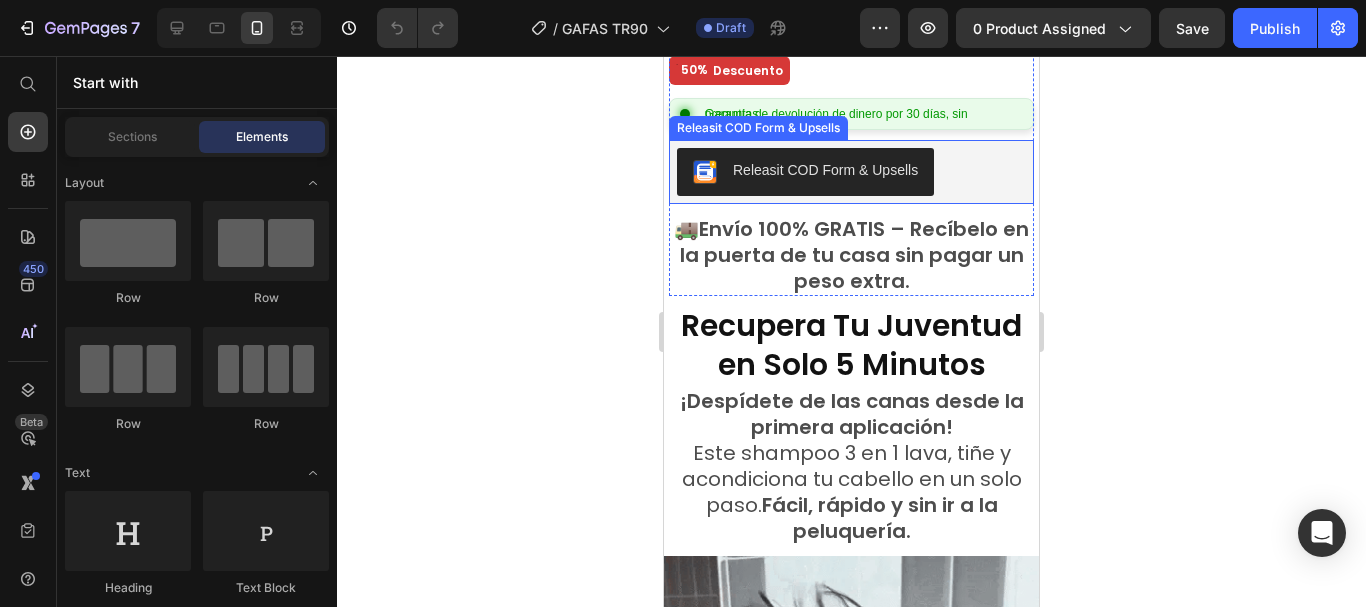 scroll, scrollTop: 1020, scrollLeft: 0, axis: vertical 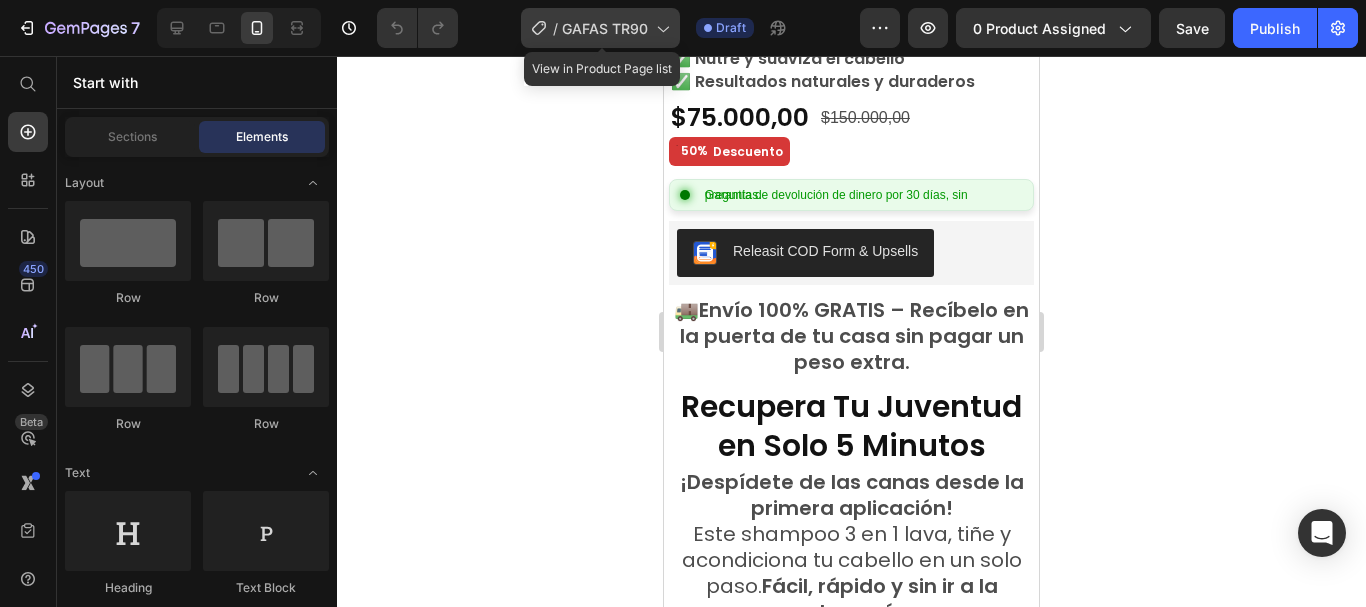 click on "GAFAS TR90" at bounding box center [605, 28] 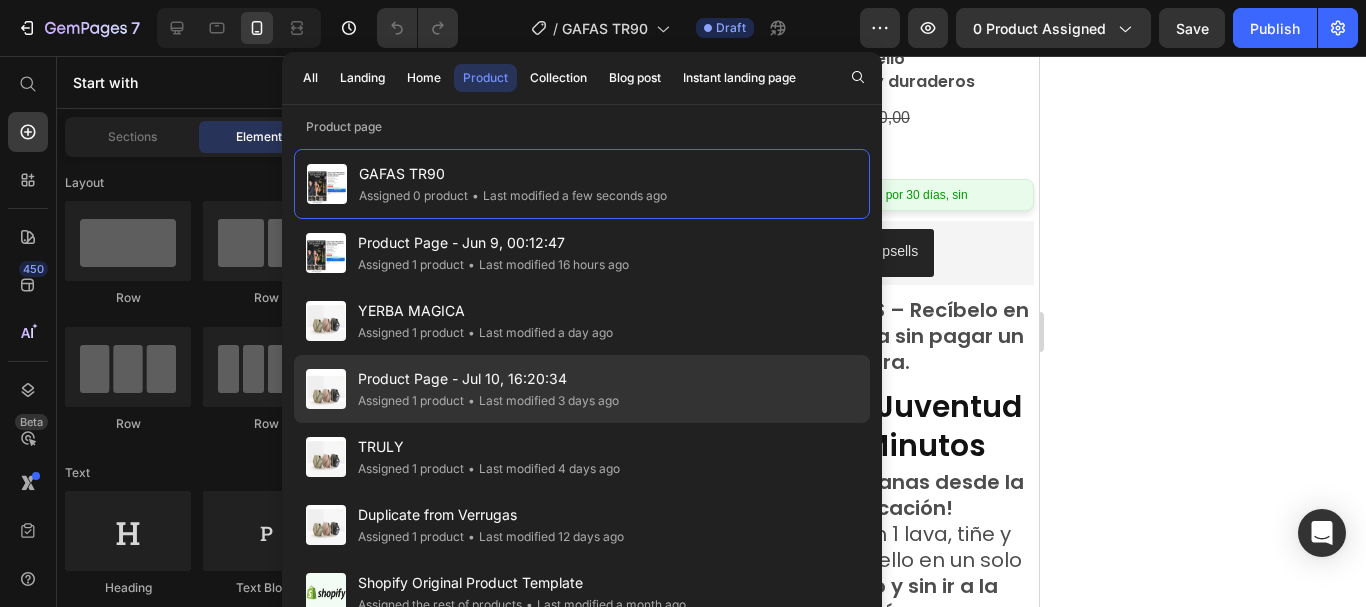 click on "Assigned 1 product" 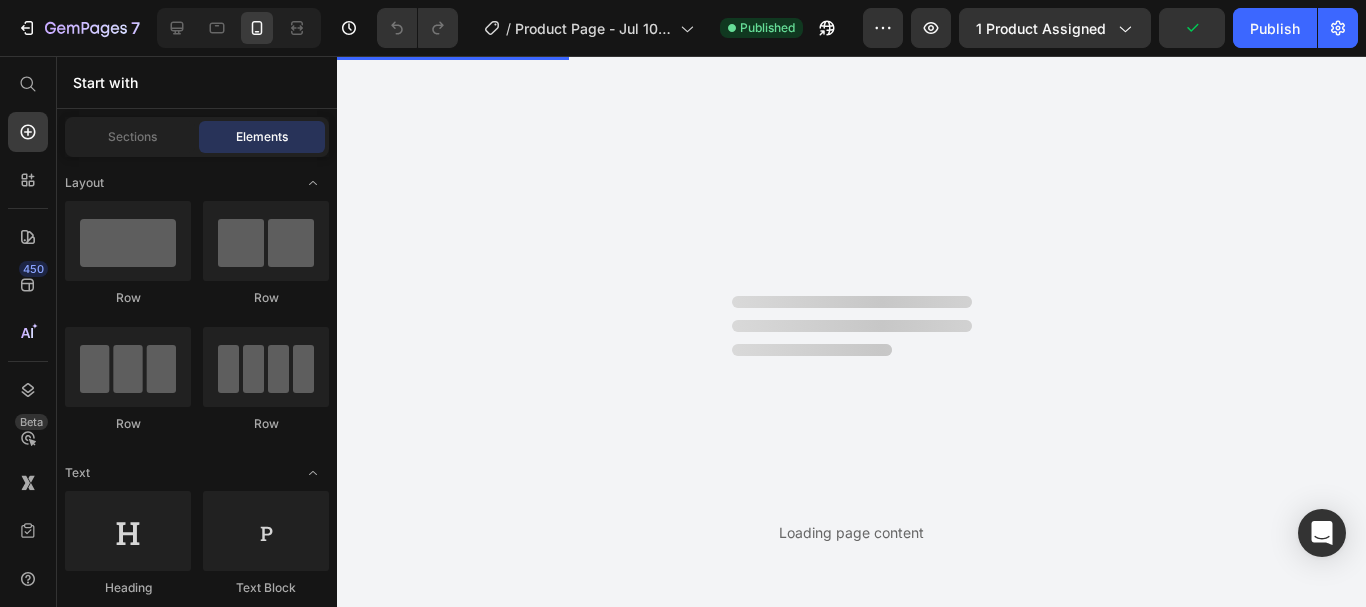 scroll, scrollTop: 0, scrollLeft: 0, axis: both 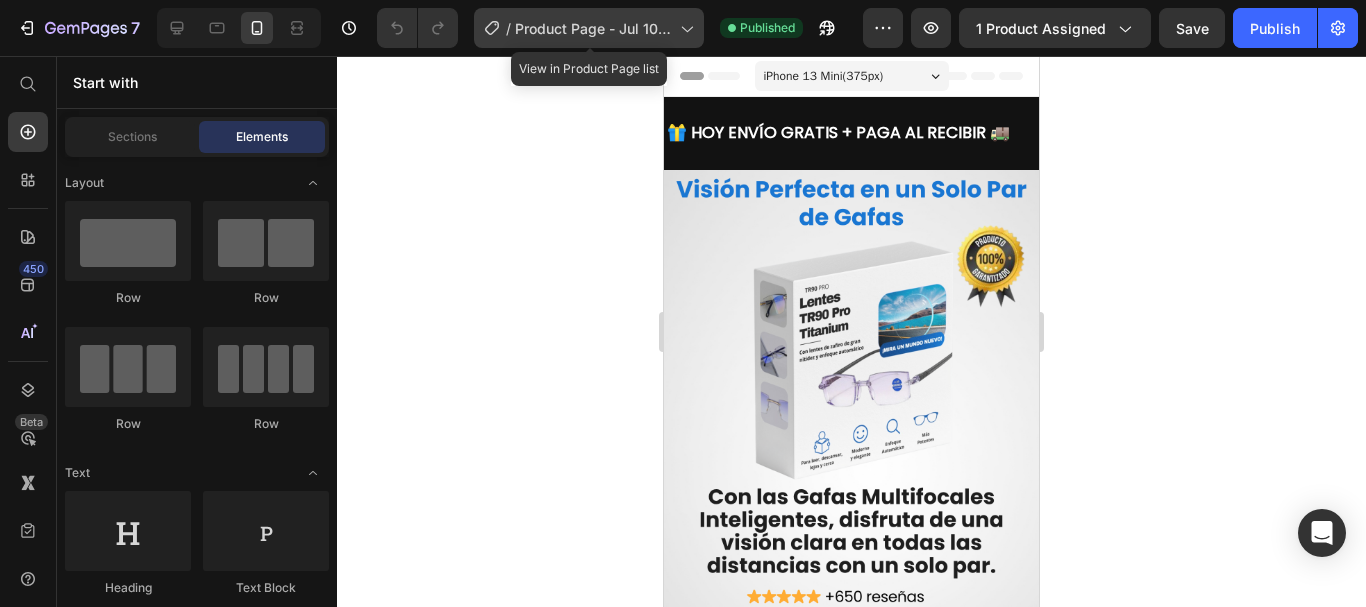 click on "Product Page - Jul 10, 16:20:34" at bounding box center (593, 28) 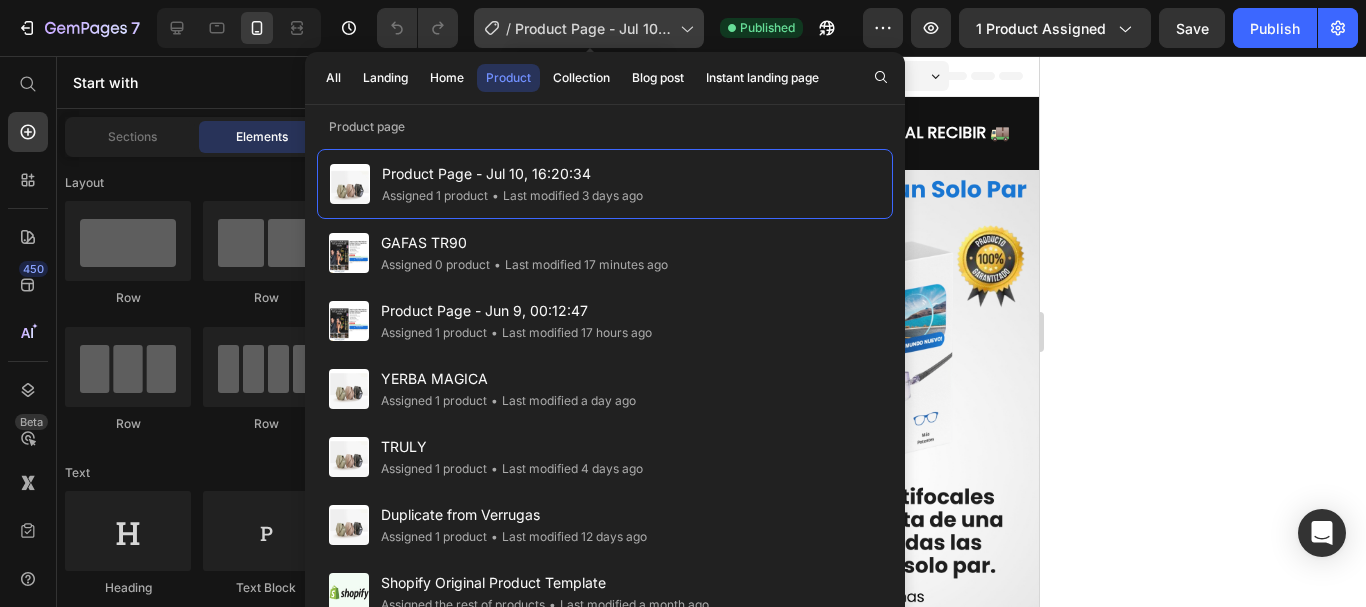 click on "Product Page - Jul 10, 16:20:34" at bounding box center (593, 28) 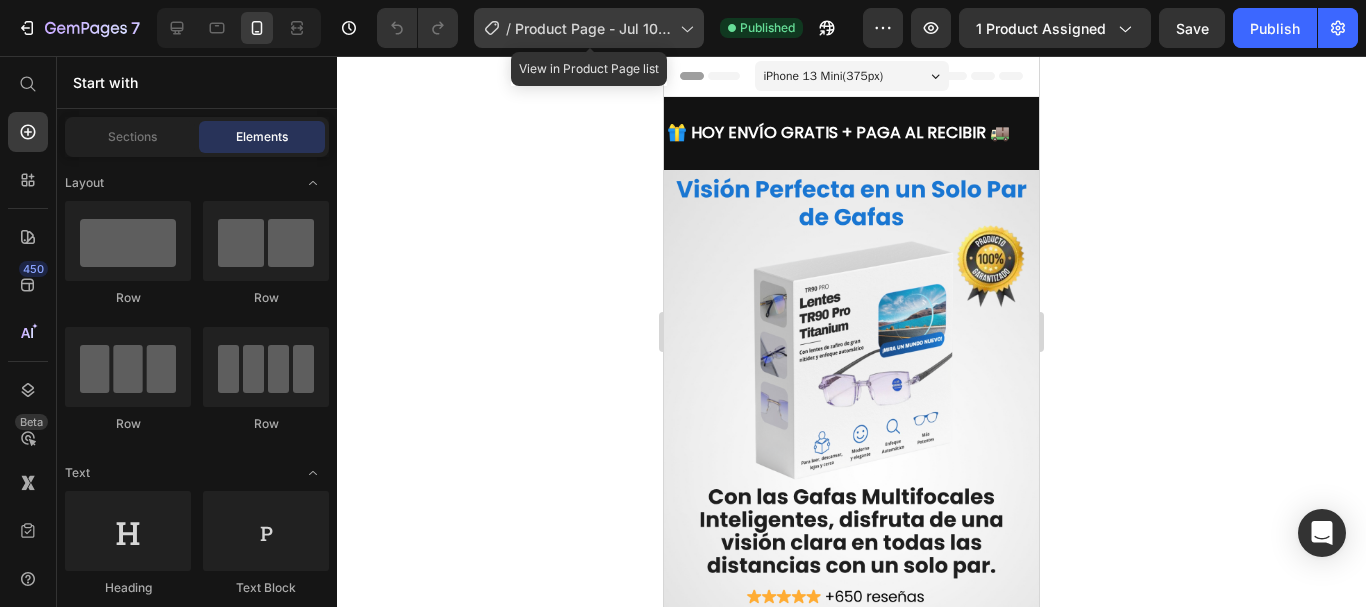 click 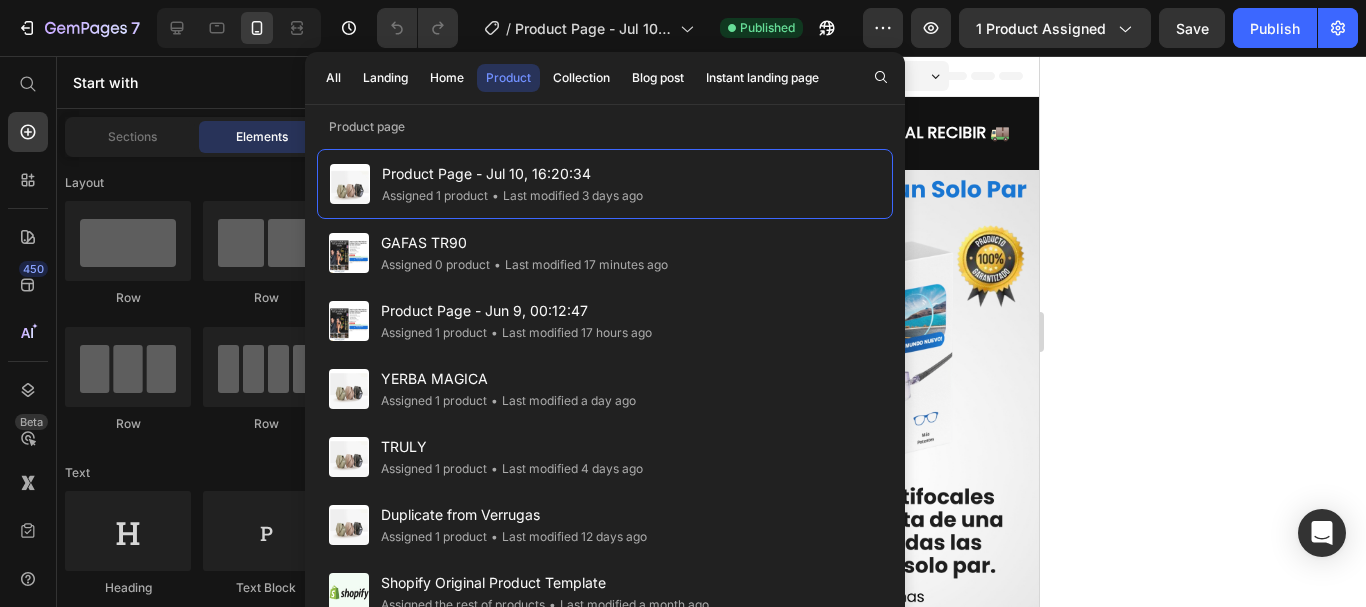 click 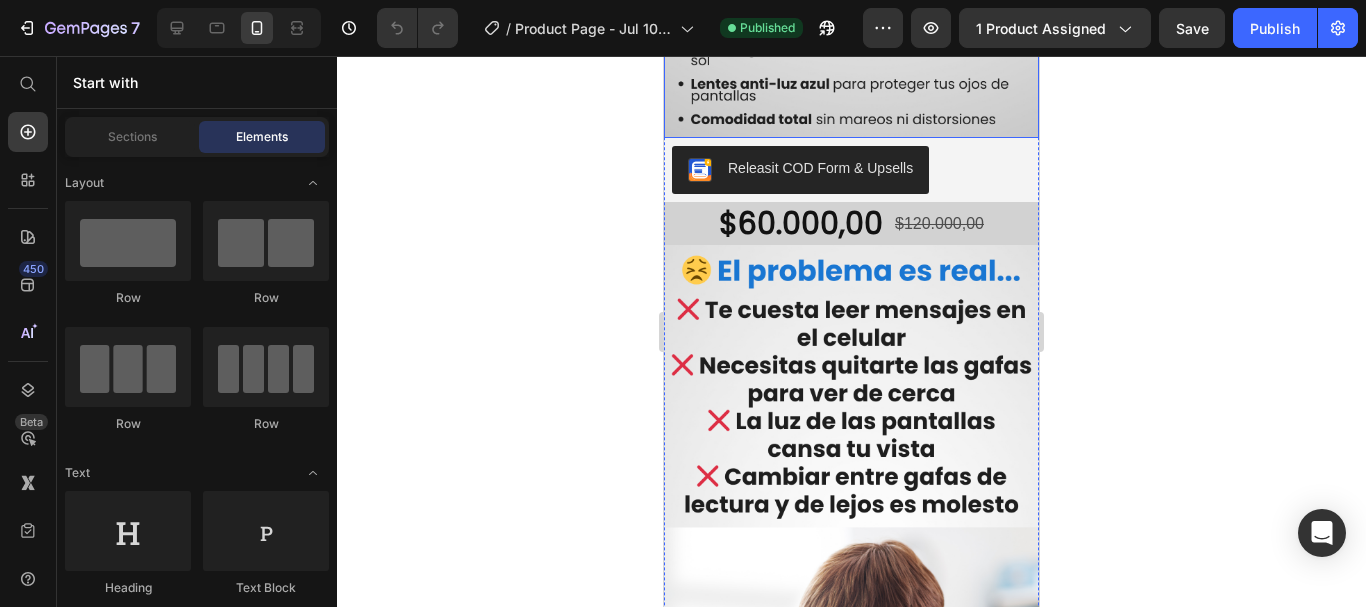 scroll, scrollTop: 700, scrollLeft: 0, axis: vertical 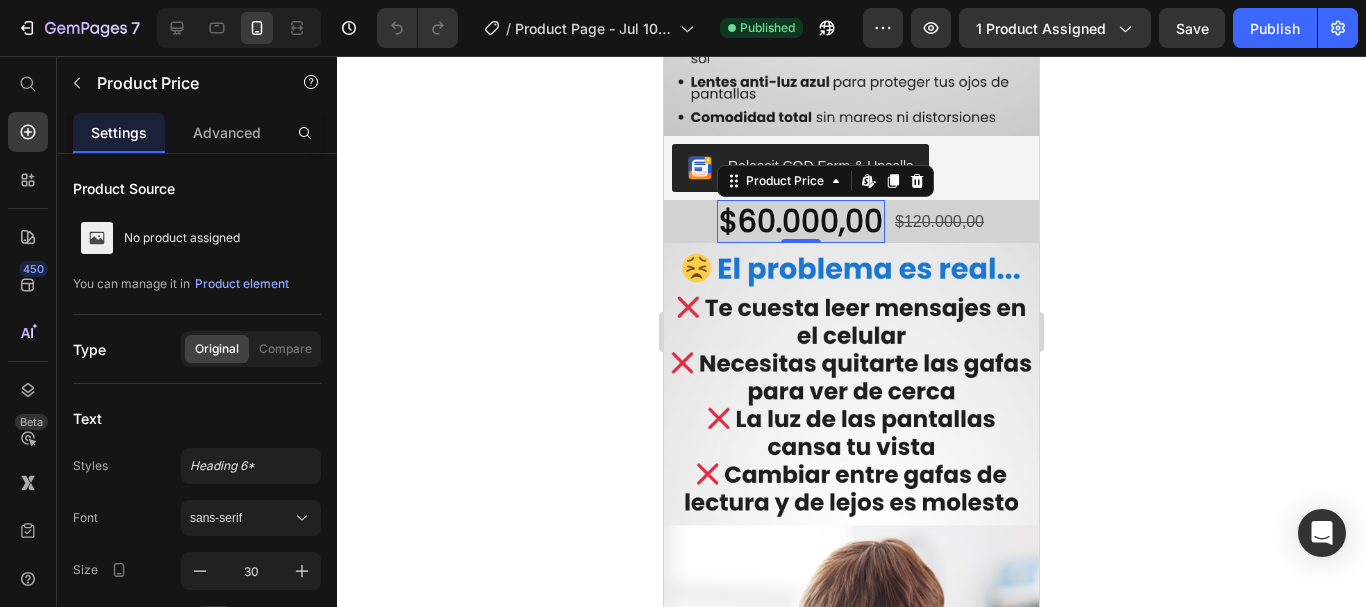 click on "$60.000,00" at bounding box center [801, 221] 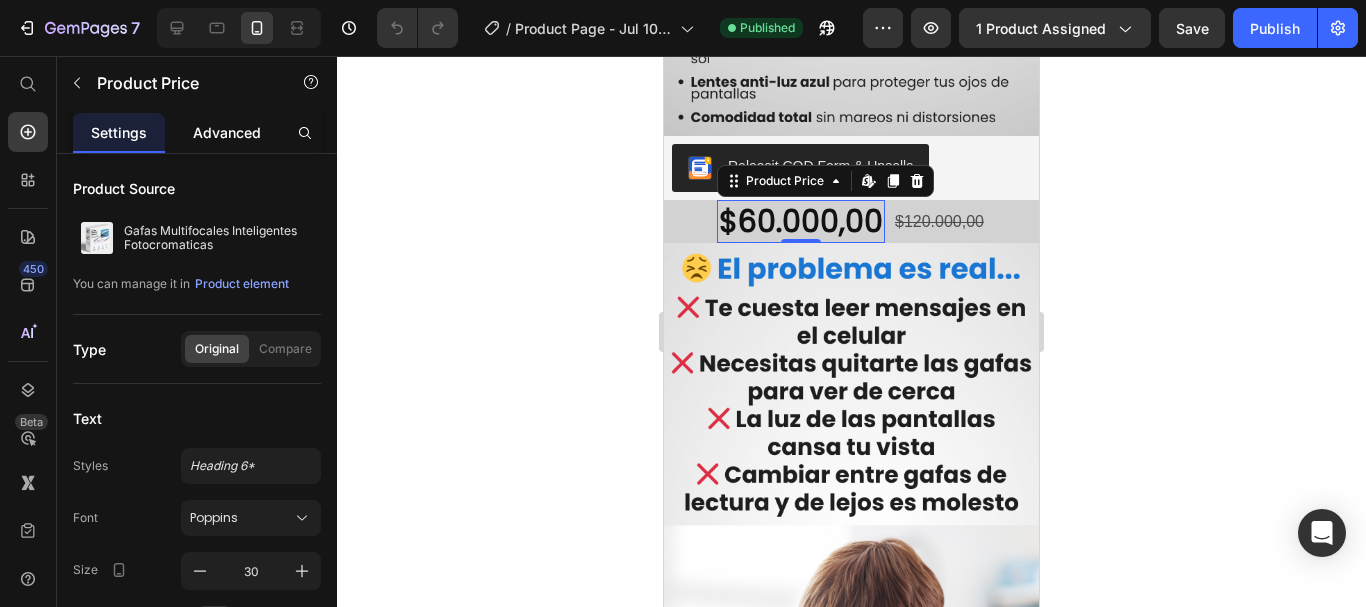 click on "Advanced" at bounding box center [227, 132] 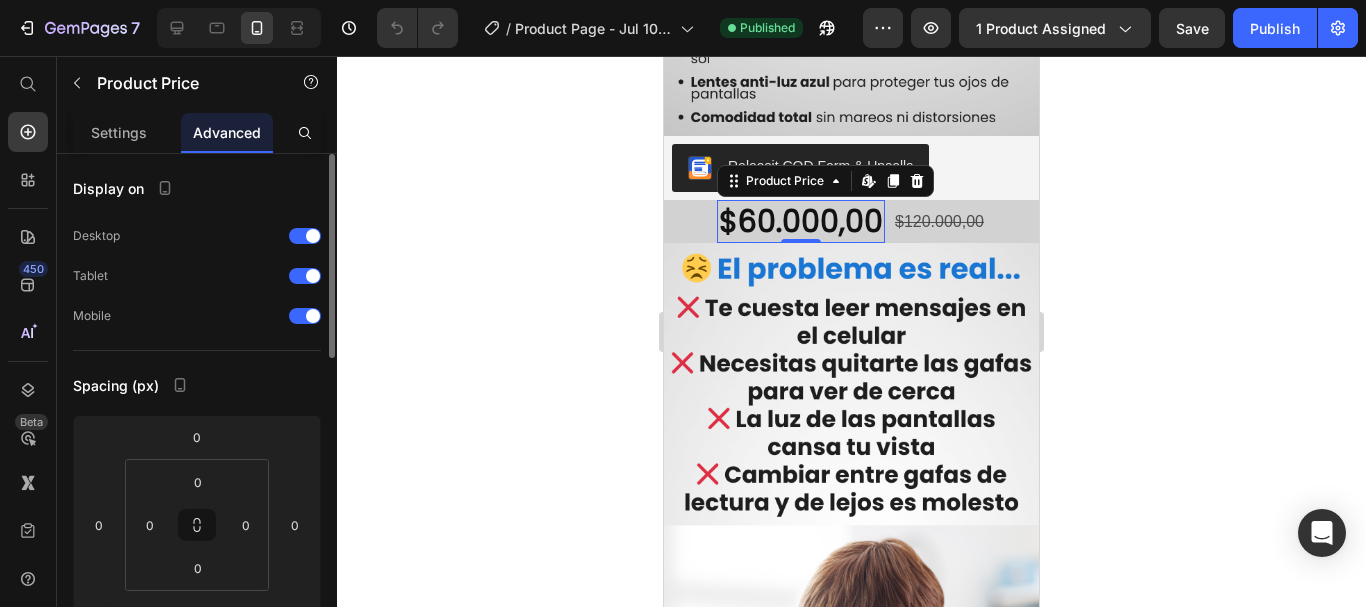 scroll, scrollTop: 100, scrollLeft: 0, axis: vertical 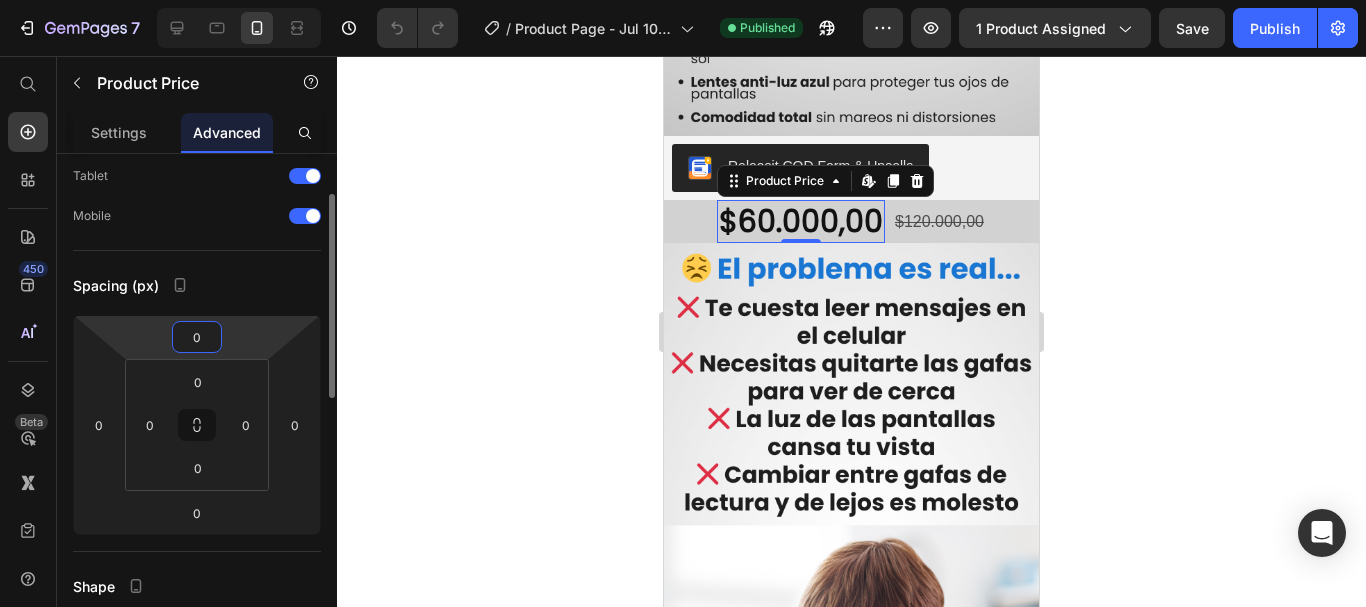 click on "0" at bounding box center (197, 337) 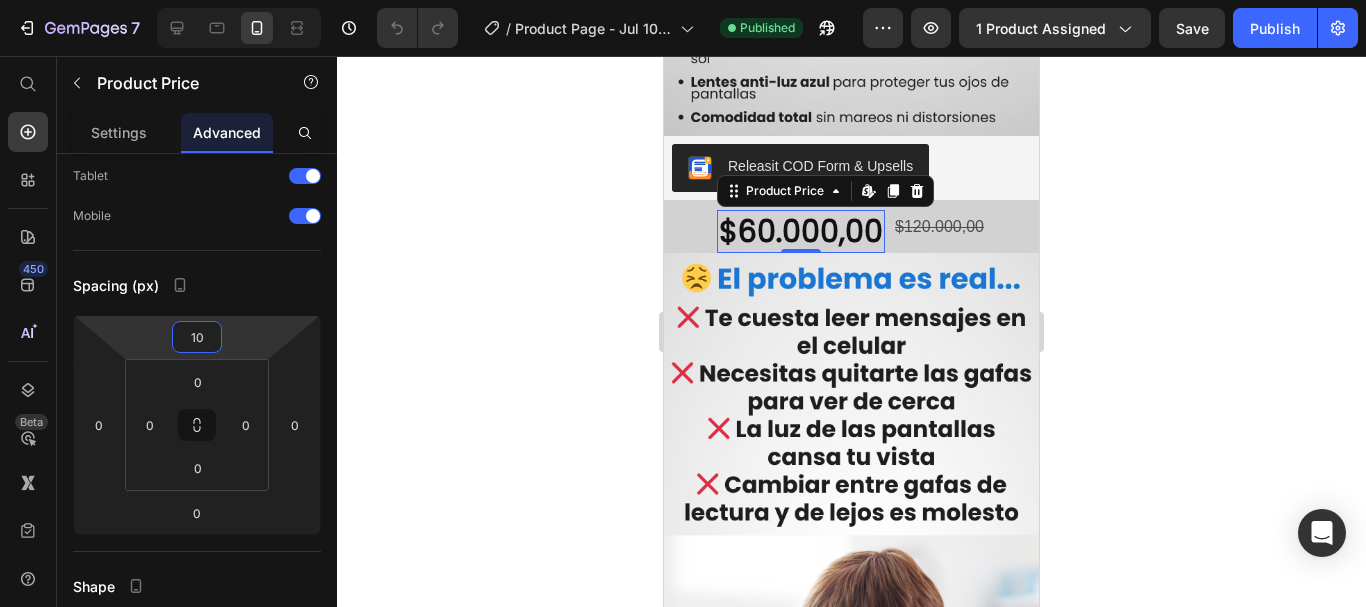 type on "10" 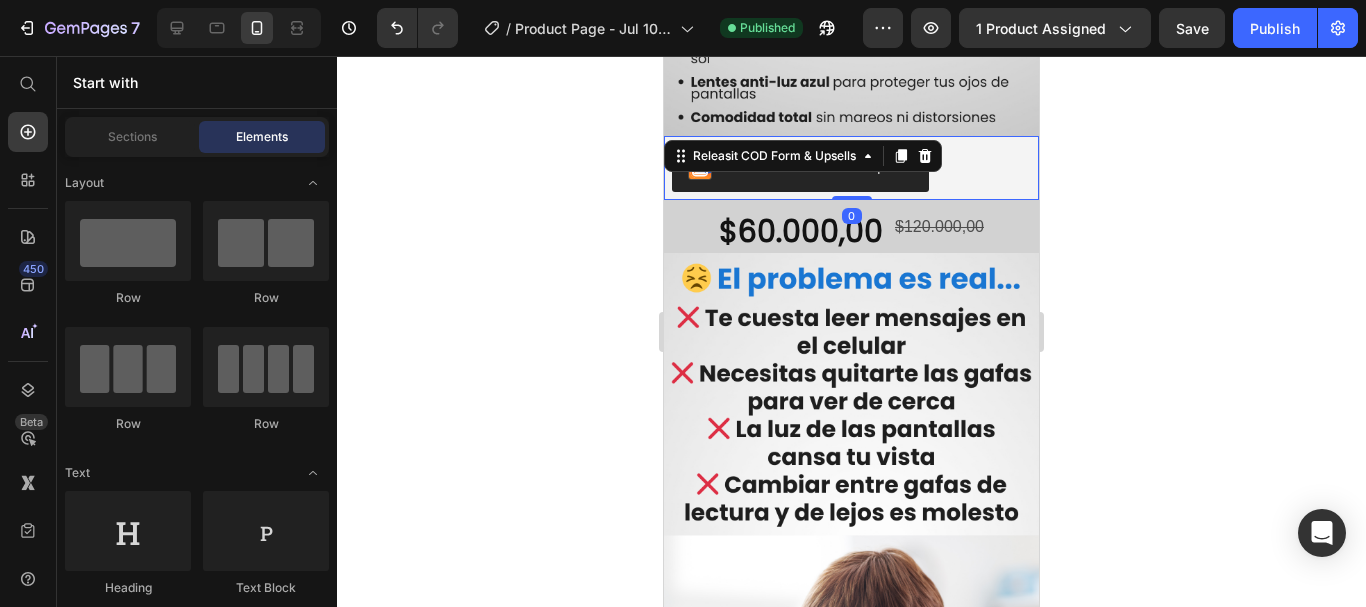 click on "Releasit COD Form & Upsells" at bounding box center (851, 168) 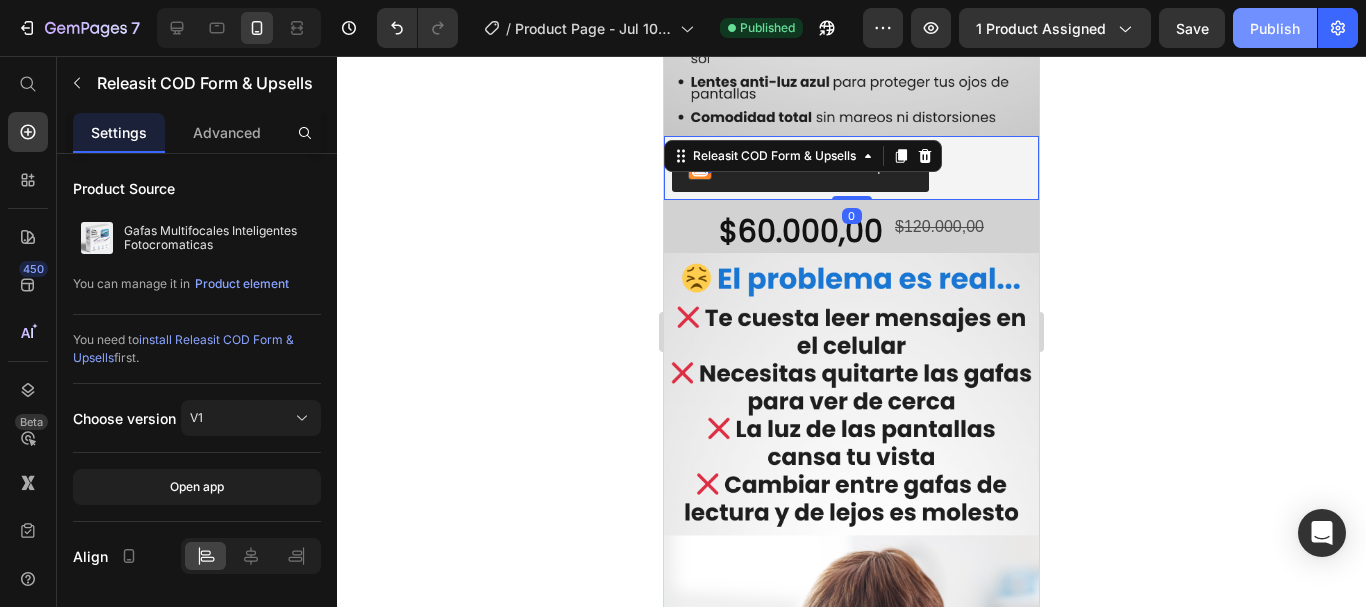 click on "Publish" 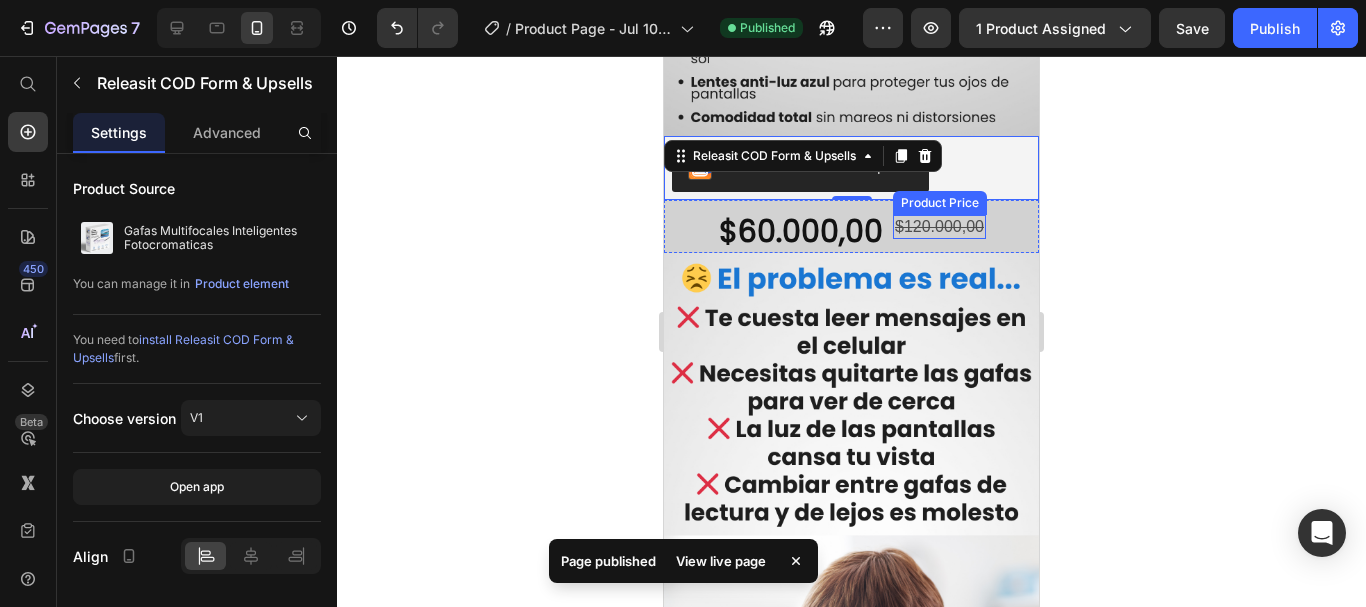 click on "$120.000,00" at bounding box center [939, 227] 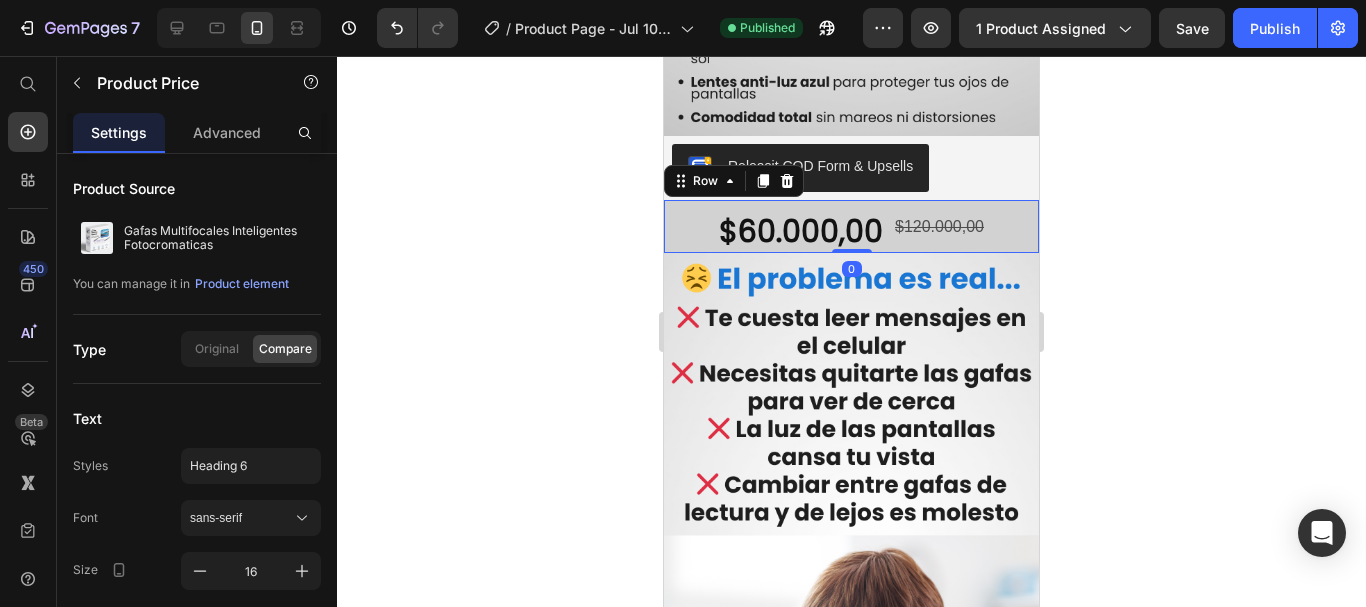 click on "$60.000,00 Product Price $120.000,00 Product Price Row   0" at bounding box center [851, 226] 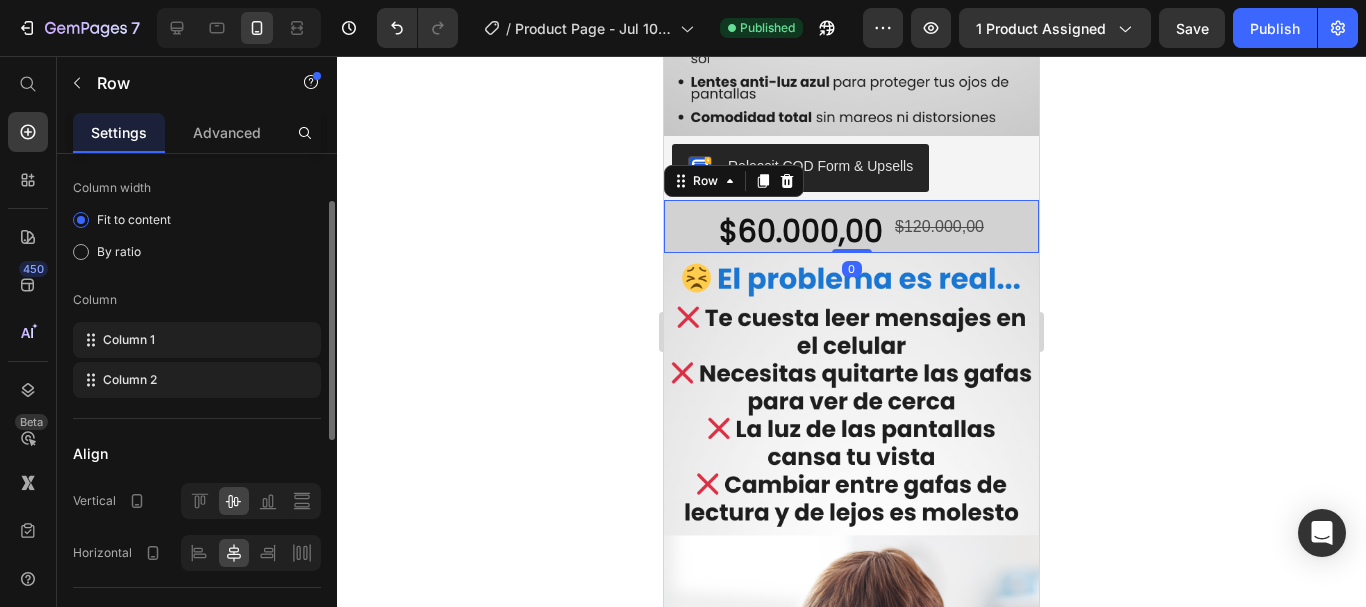 scroll, scrollTop: 200, scrollLeft: 0, axis: vertical 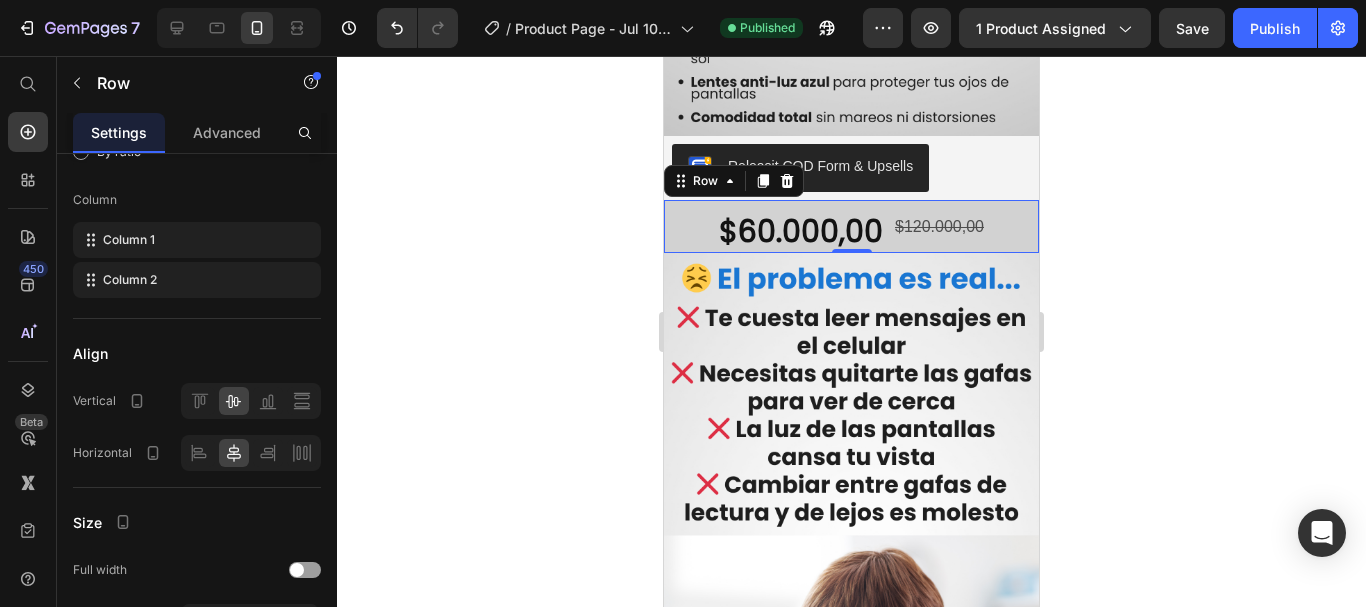 click 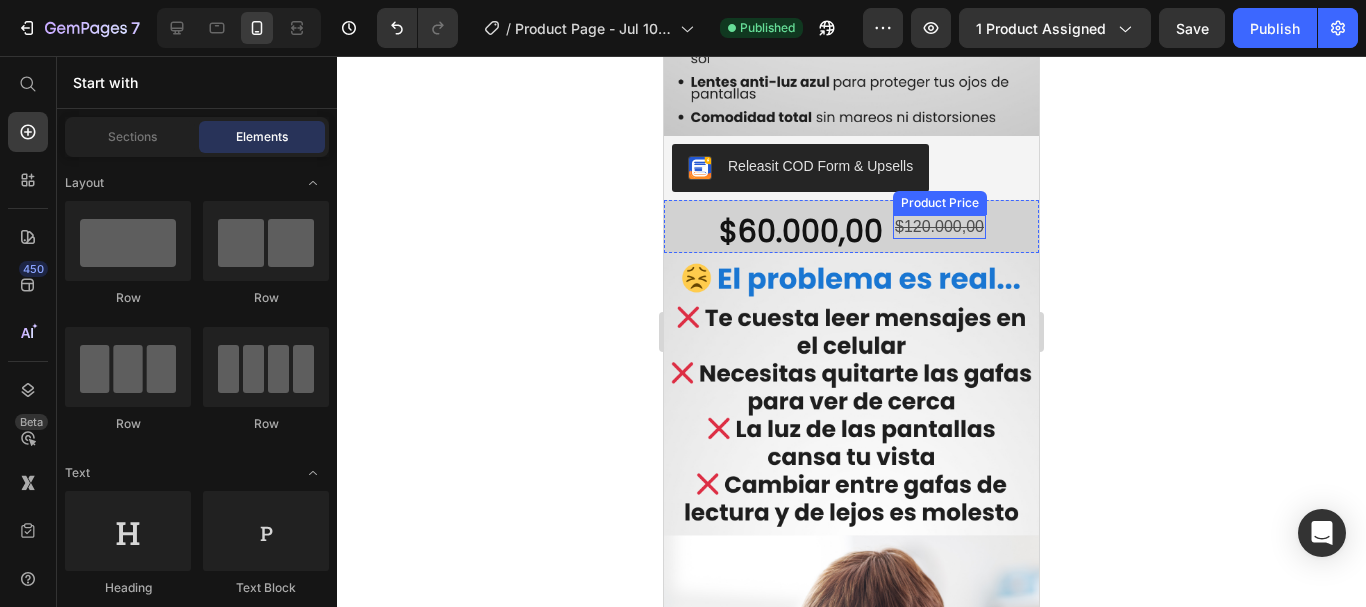 click on "$120.000,00" at bounding box center (939, 227) 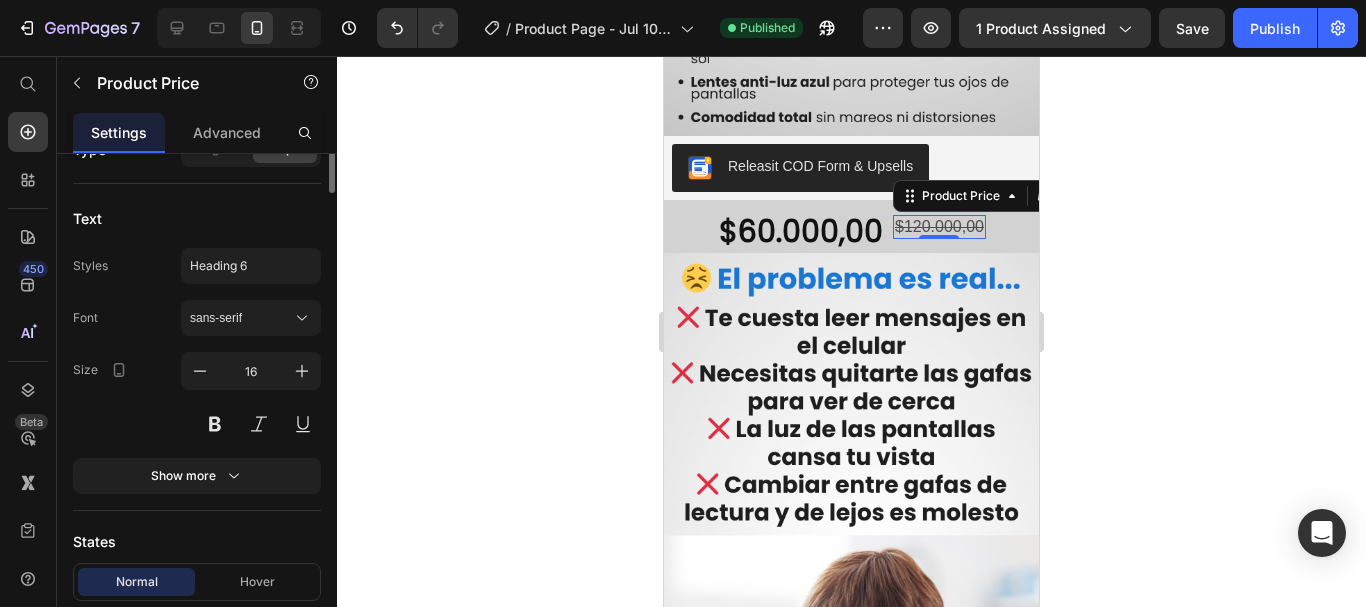 scroll, scrollTop: 0, scrollLeft: 0, axis: both 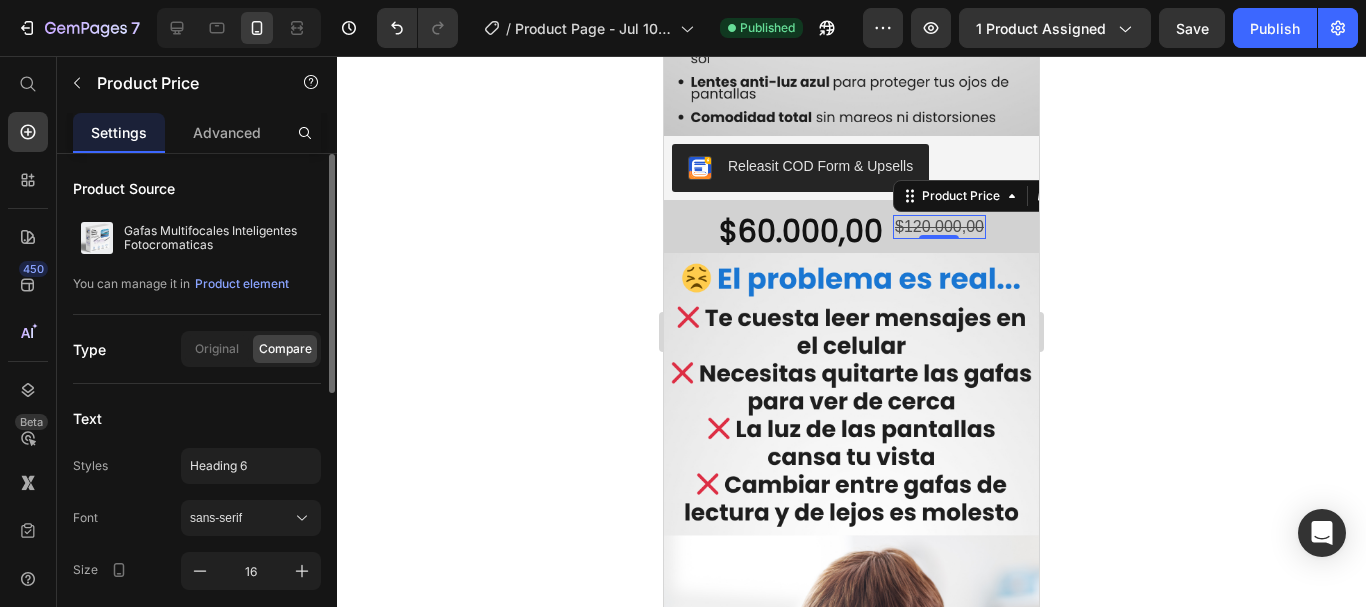 click 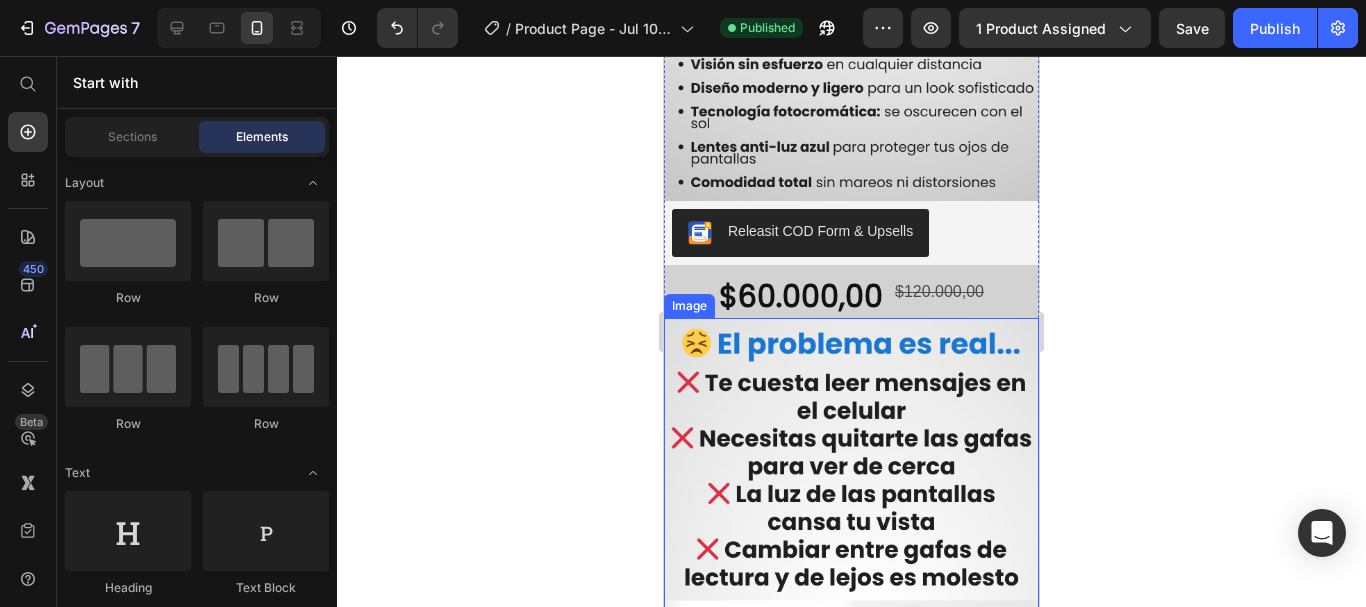 scroll, scrollTop: 600, scrollLeft: 0, axis: vertical 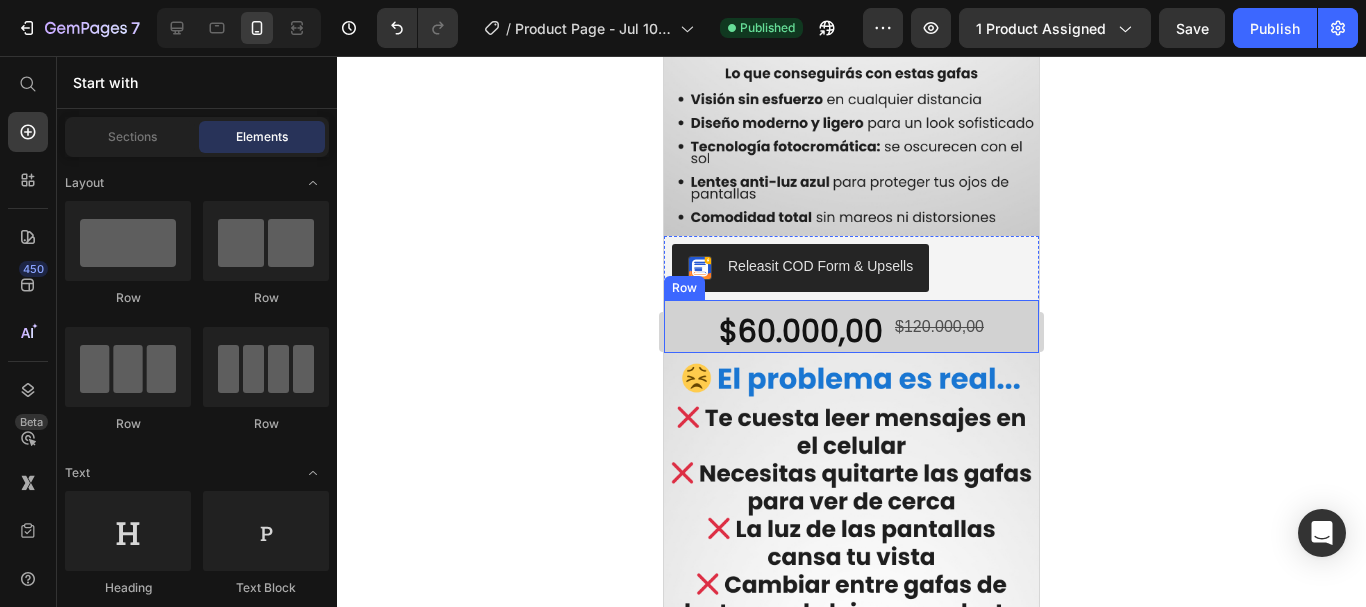 click on "$60.000,00 Product Price $120.000,00 Product Price Row" at bounding box center [851, 326] 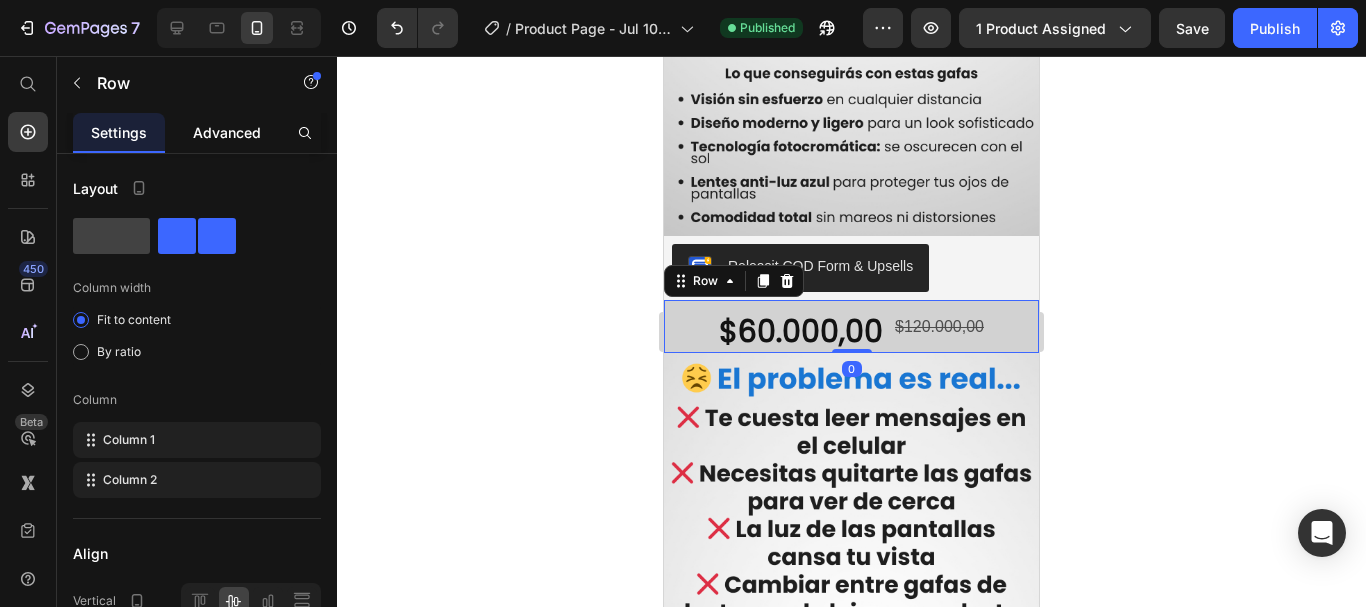 click on "Advanced" at bounding box center [227, 132] 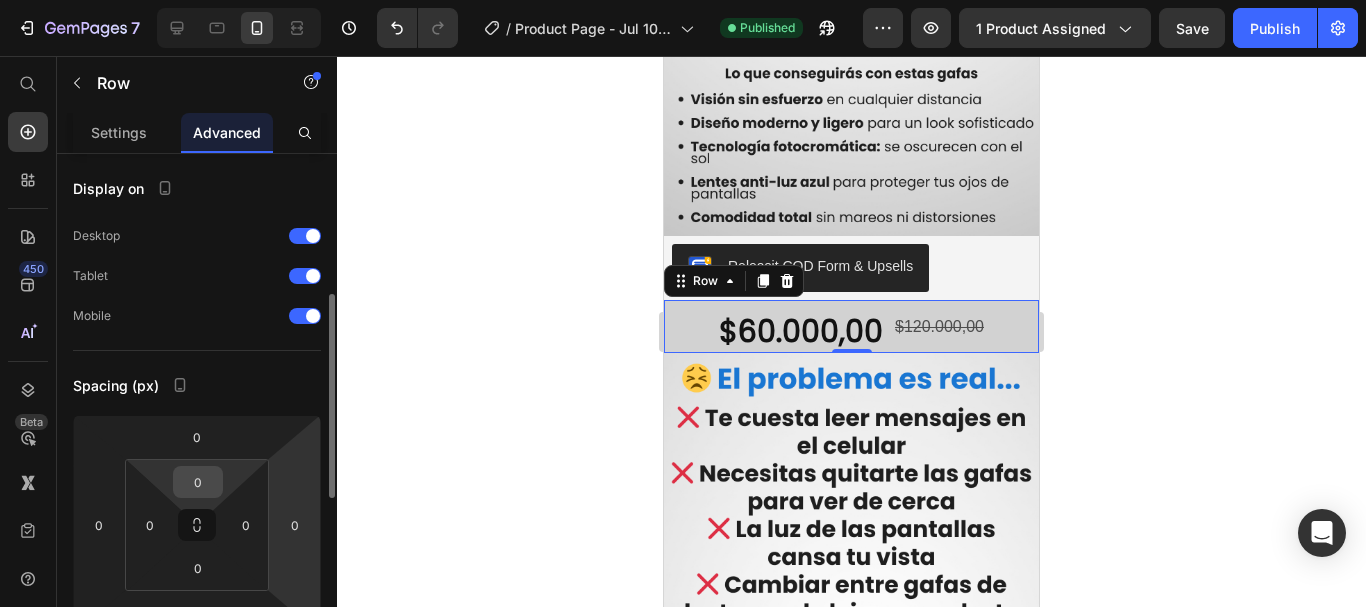 scroll, scrollTop: 100, scrollLeft: 0, axis: vertical 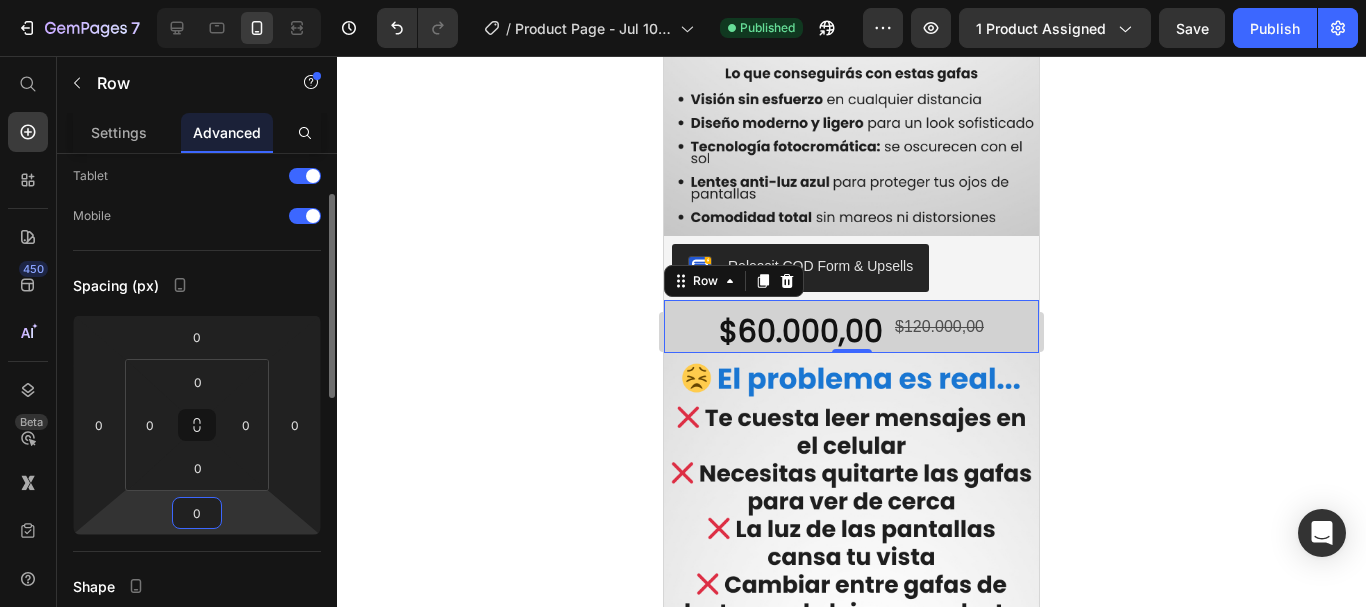 click on "0" at bounding box center [197, 513] 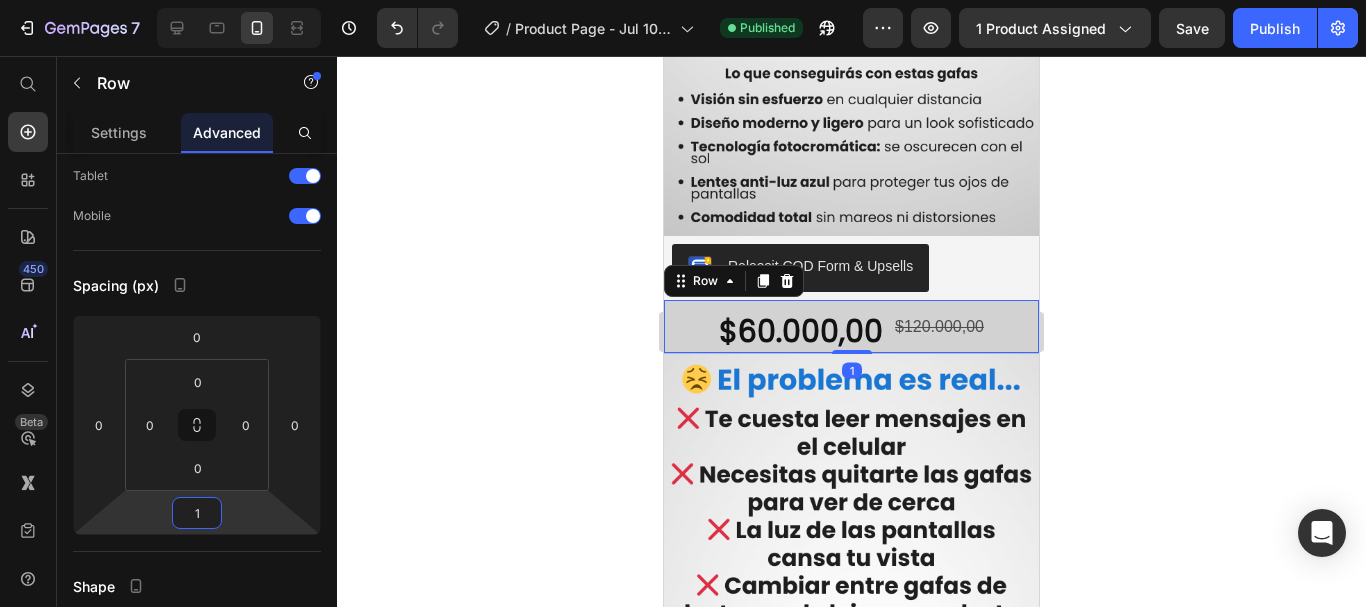 type on "10" 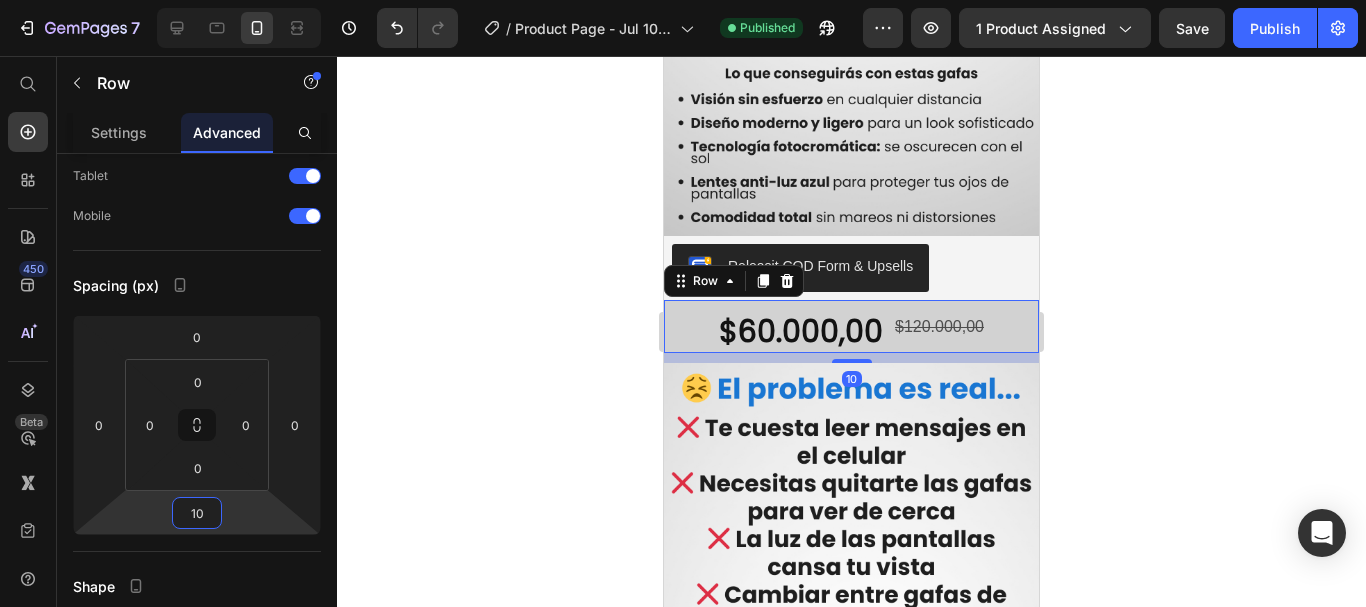click 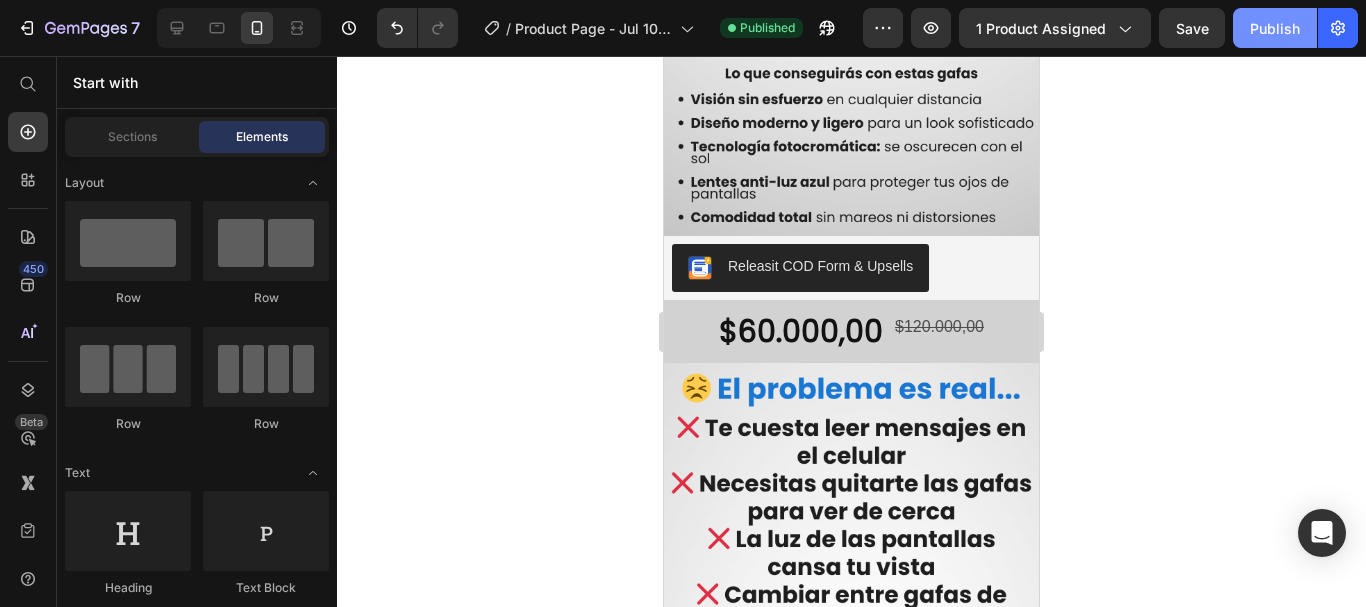 click on "Publish" 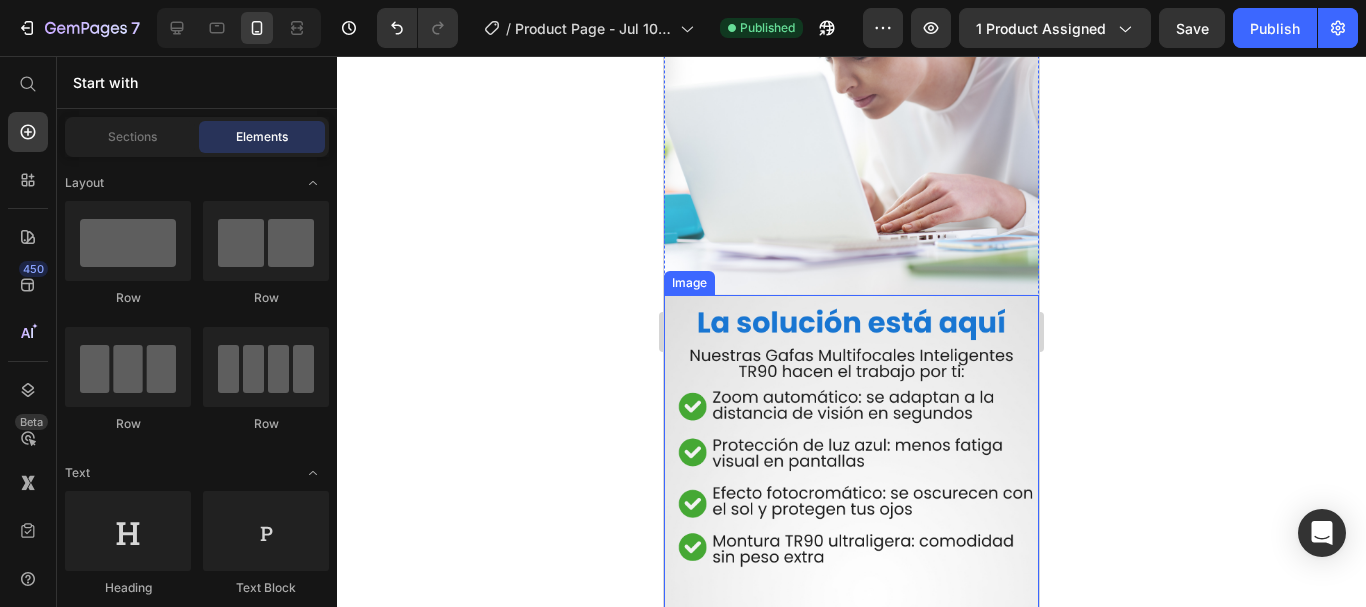 scroll, scrollTop: 1200, scrollLeft: 0, axis: vertical 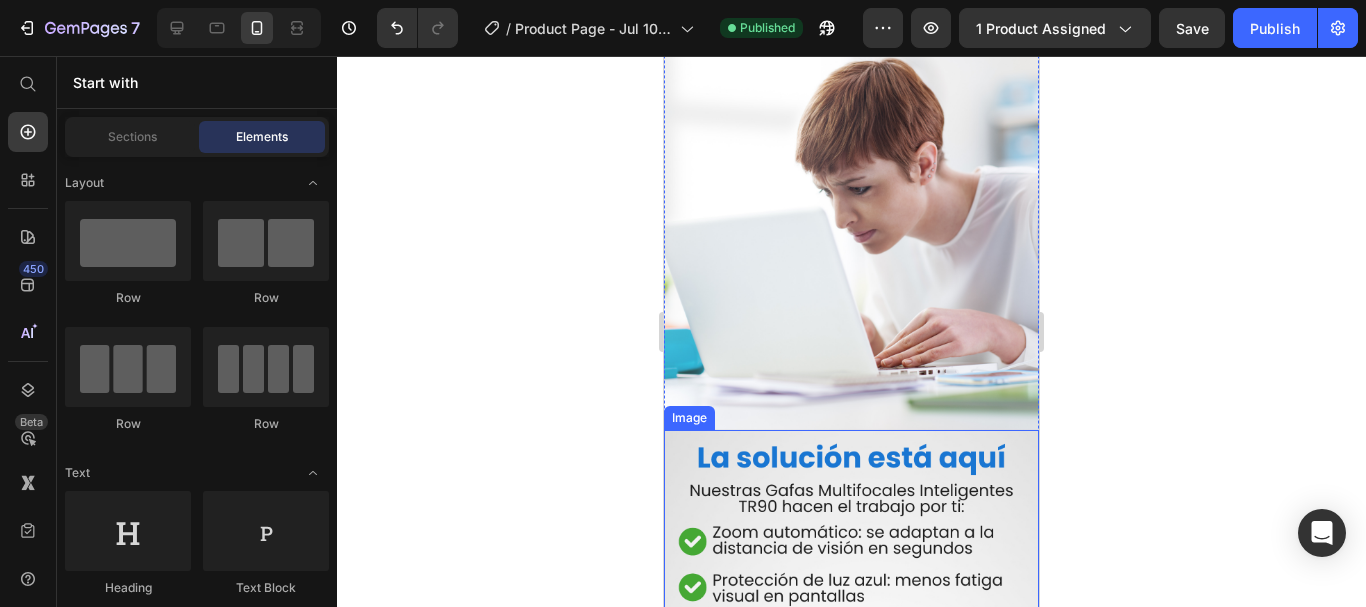 click at bounding box center (851, 763) 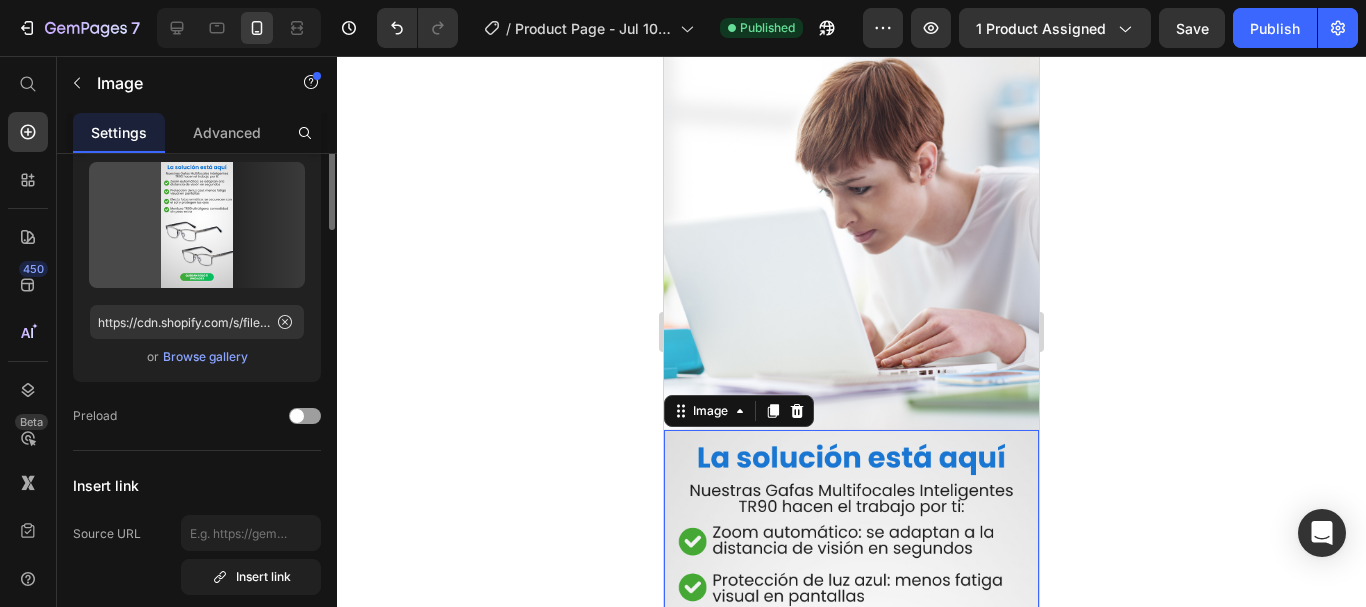 scroll, scrollTop: 0, scrollLeft: 0, axis: both 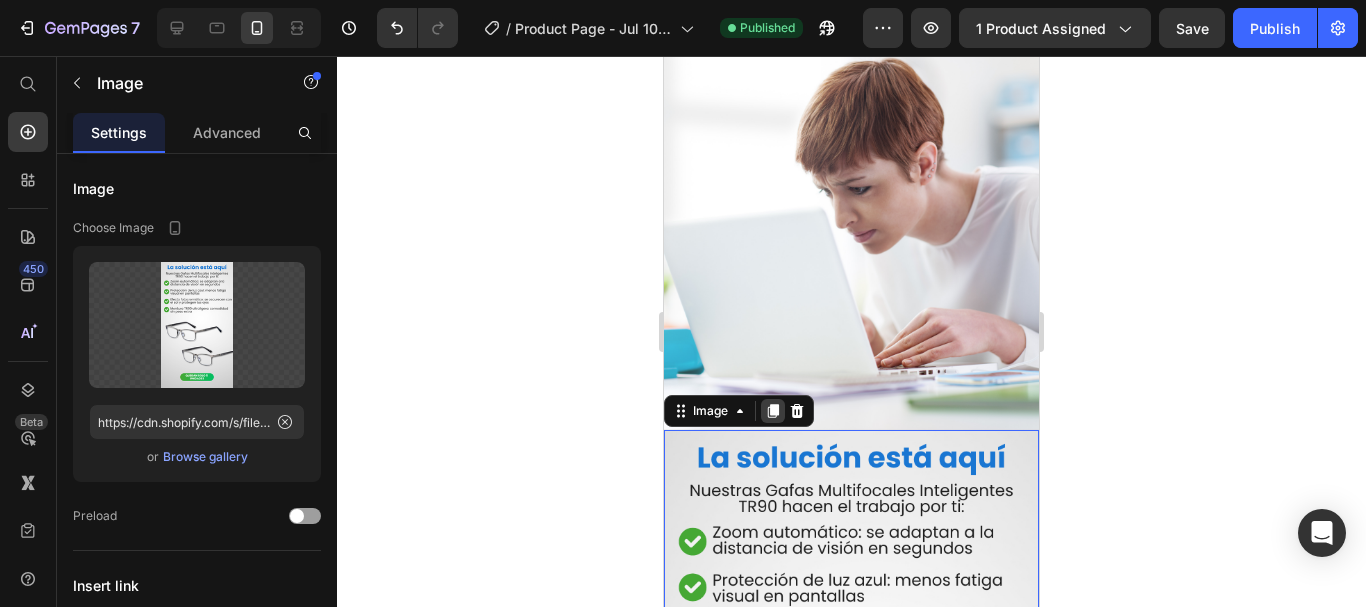 click 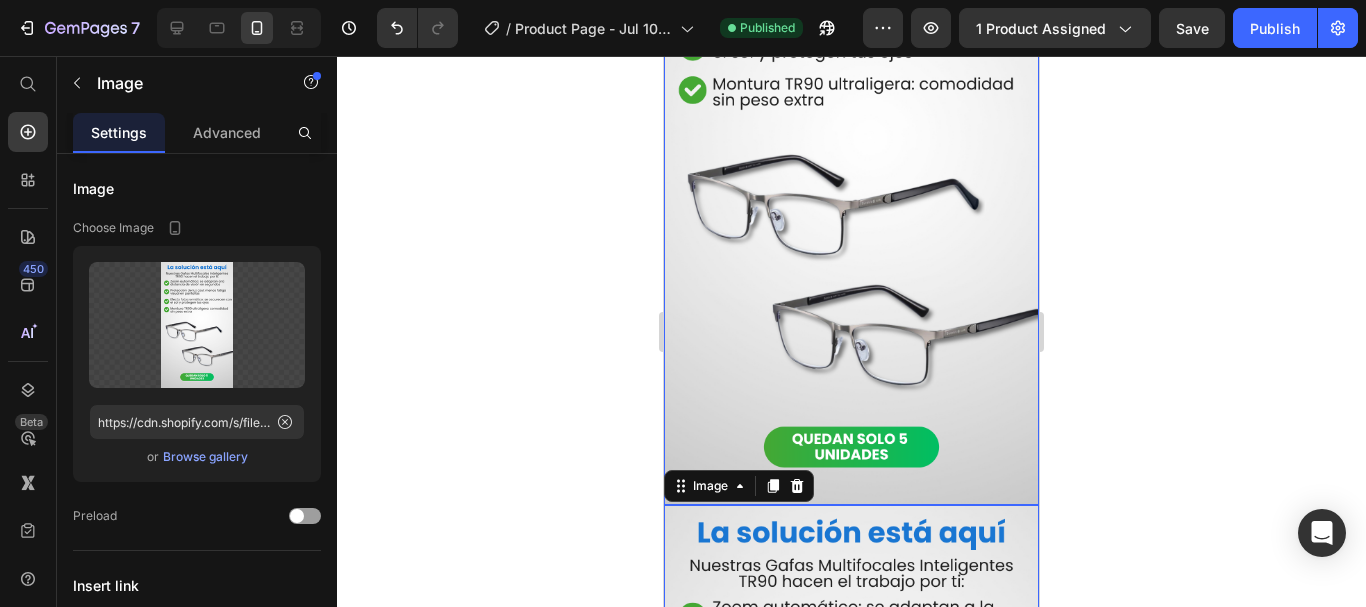 scroll, scrollTop: 1791, scrollLeft: 0, axis: vertical 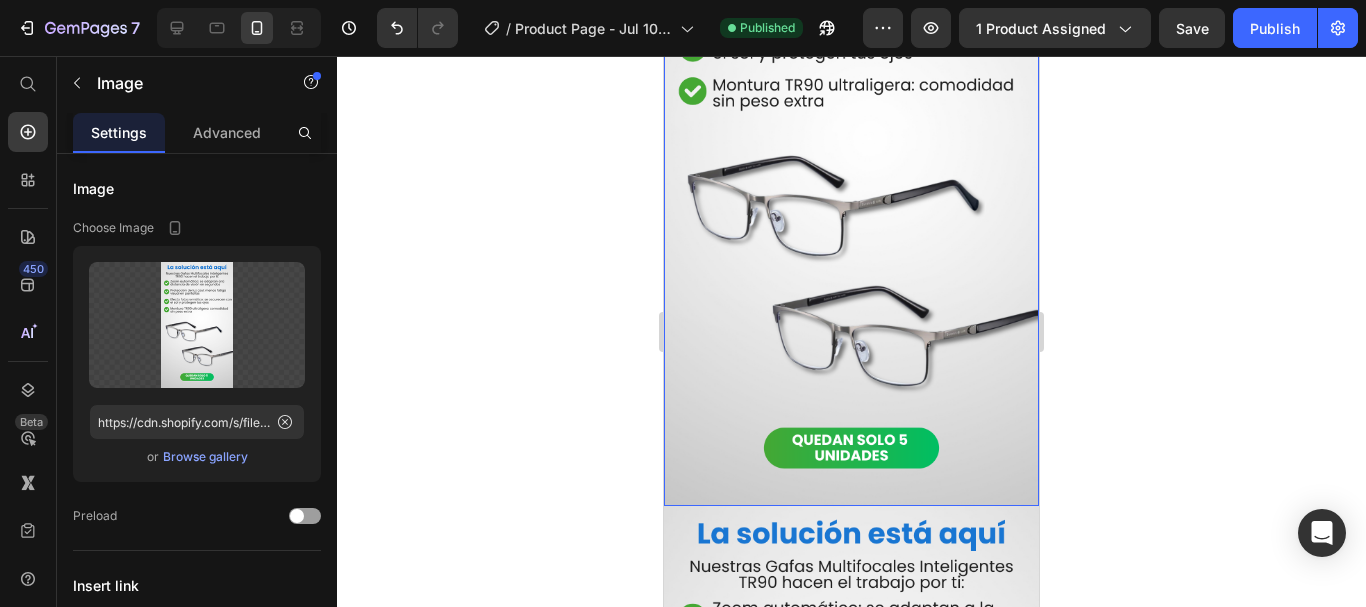 click at bounding box center [851, 172] 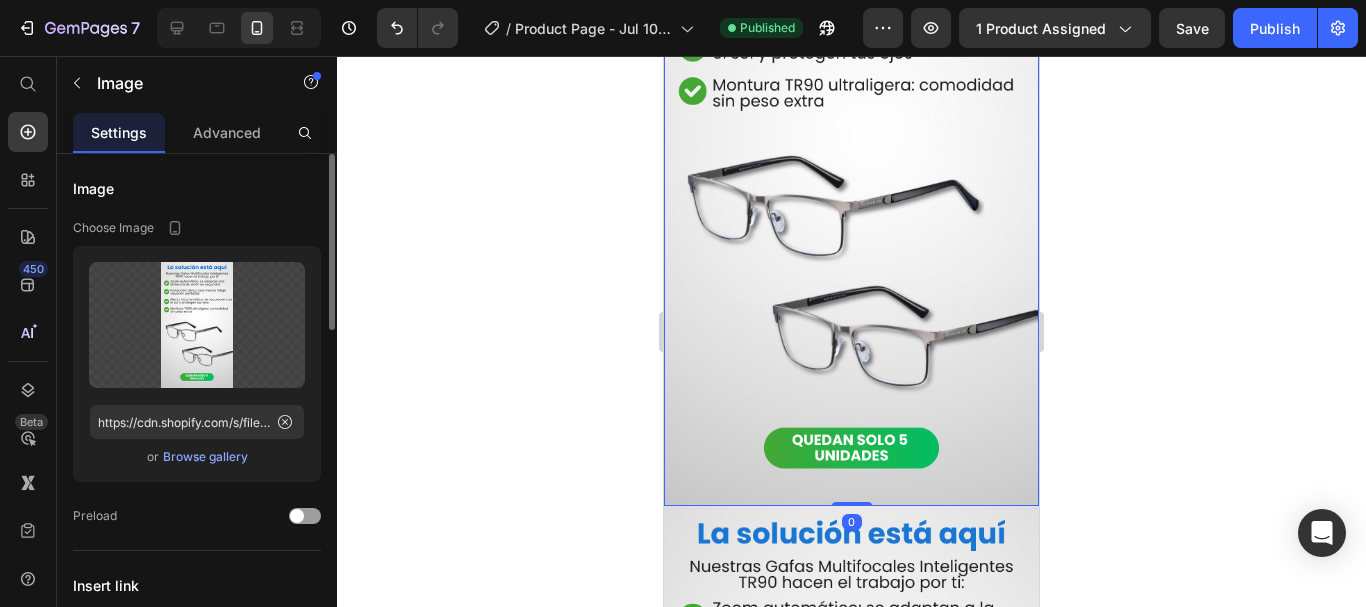 click on "Browse gallery" at bounding box center (205, 457) 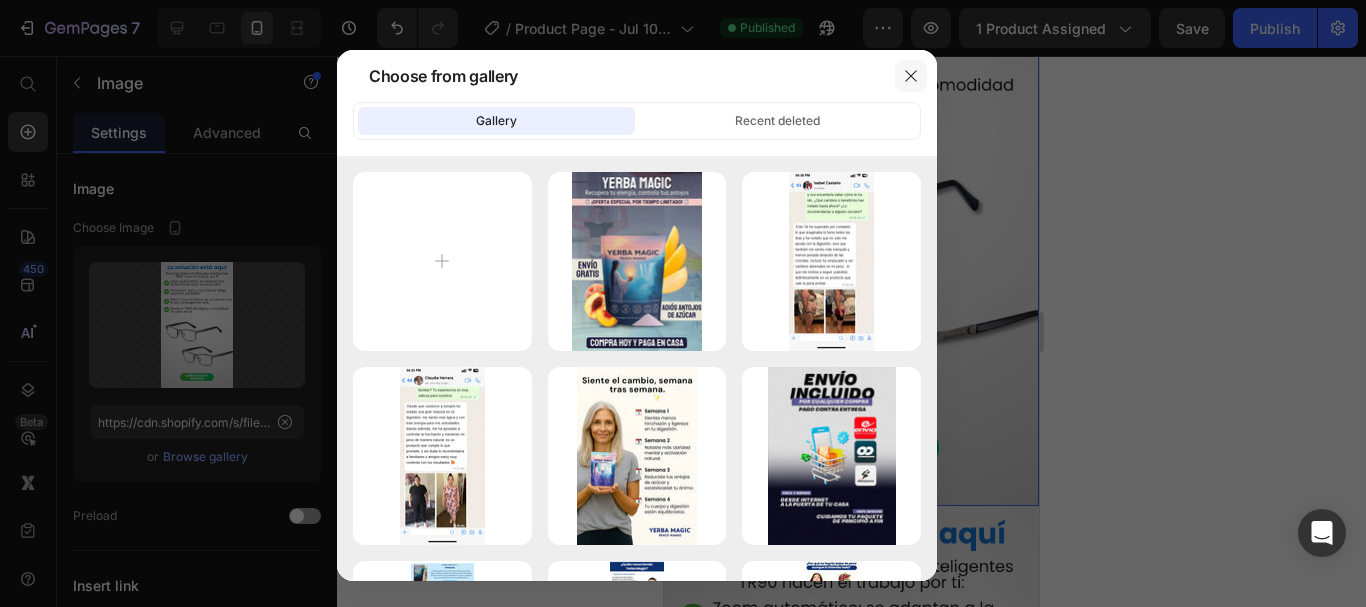 click at bounding box center (911, 76) 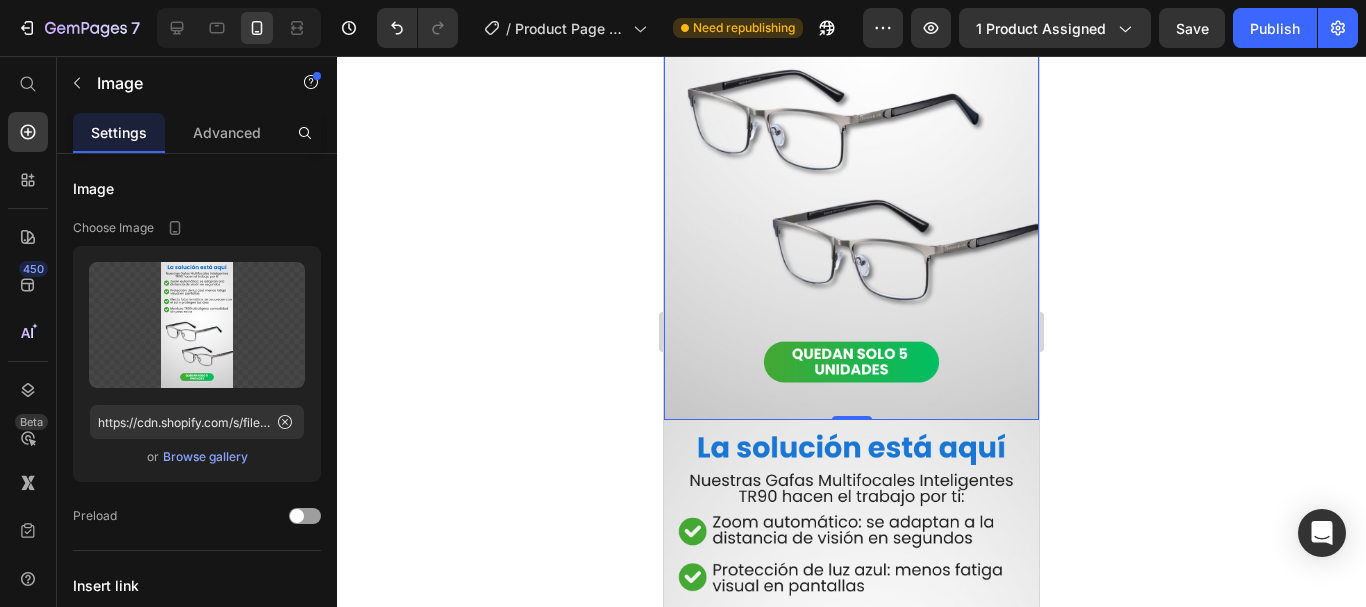scroll, scrollTop: 1991, scrollLeft: 0, axis: vertical 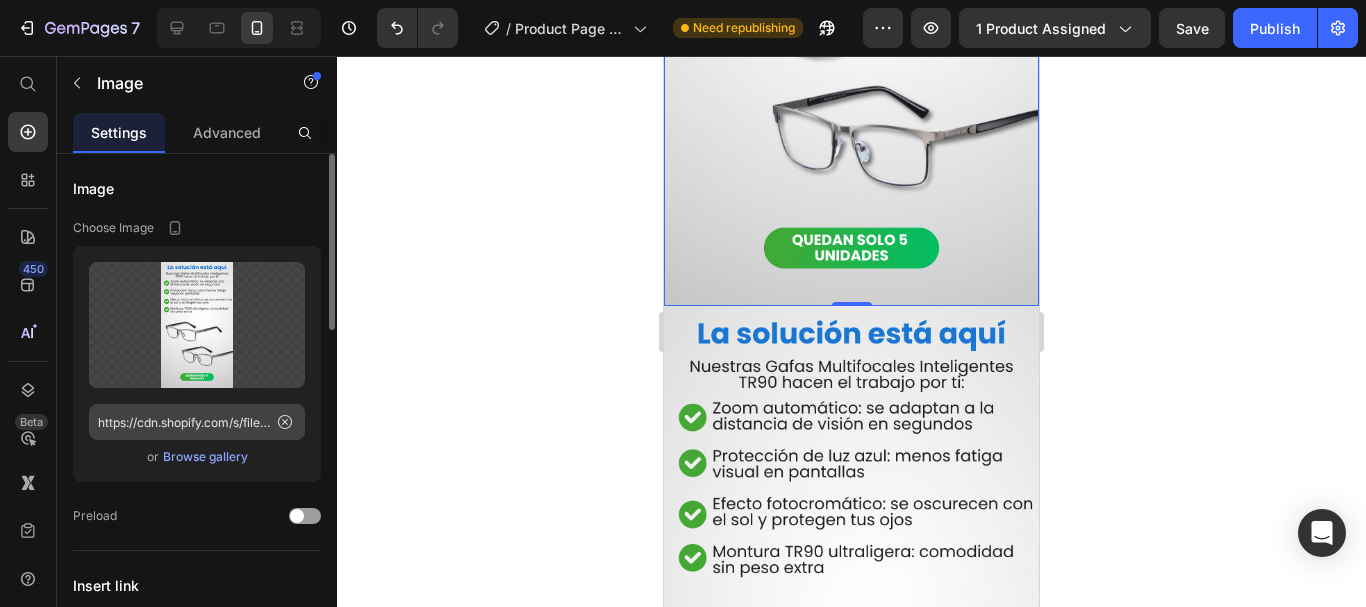 click on "Upload Image https://cdn.shopify.com/s/files/1/0943/0751/6705/files/gempages_570241390701708160-0c6fbb51-8ee8-4ce2-955c-5cce2da35914.png  or   Browse gallery" at bounding box center [197, 364] 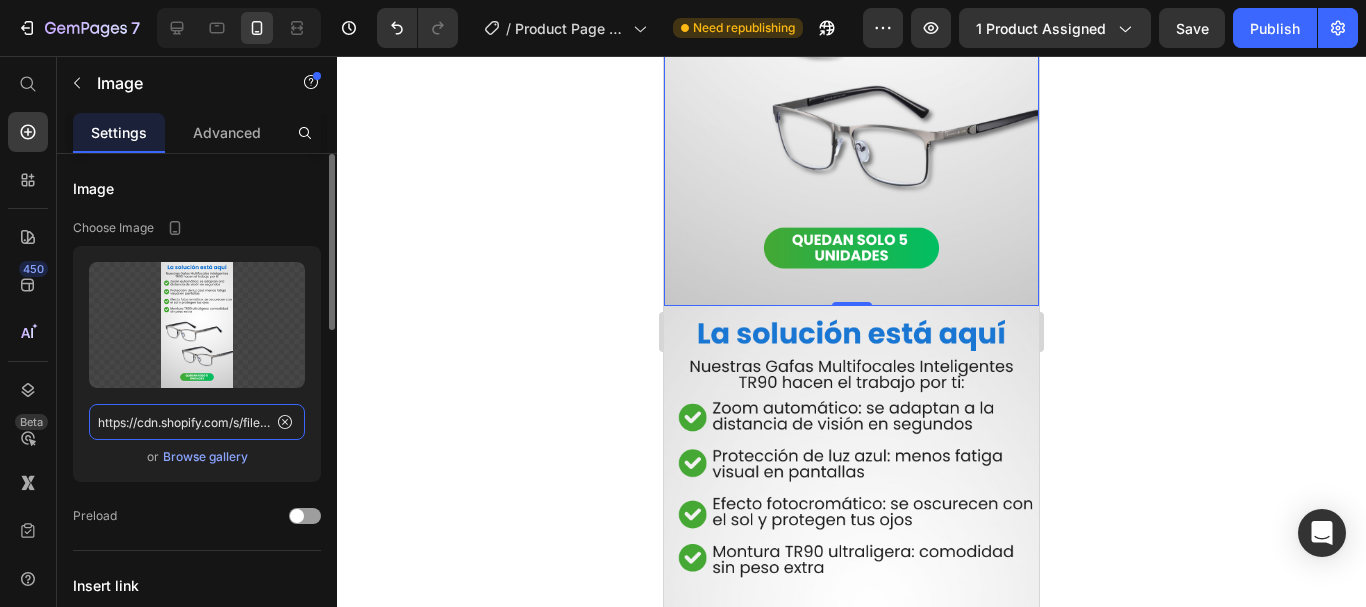 click on "https://cdn.shopify.com/s/files/1/0943/0751/6705/files/gempages_570241390701708160-0c6fbb51-8ee8-4ce2-955c-5cce2da35914.png" 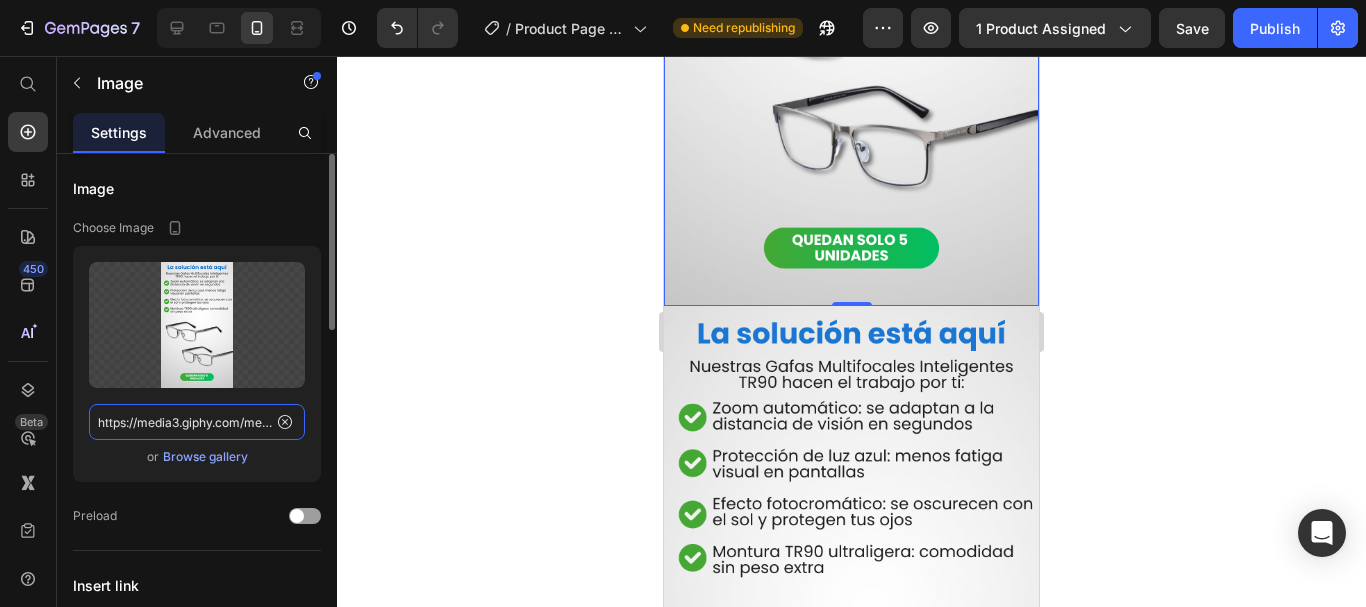 scroll, scrollTop: 0, scrollLeft: 1006, axis: horizontal 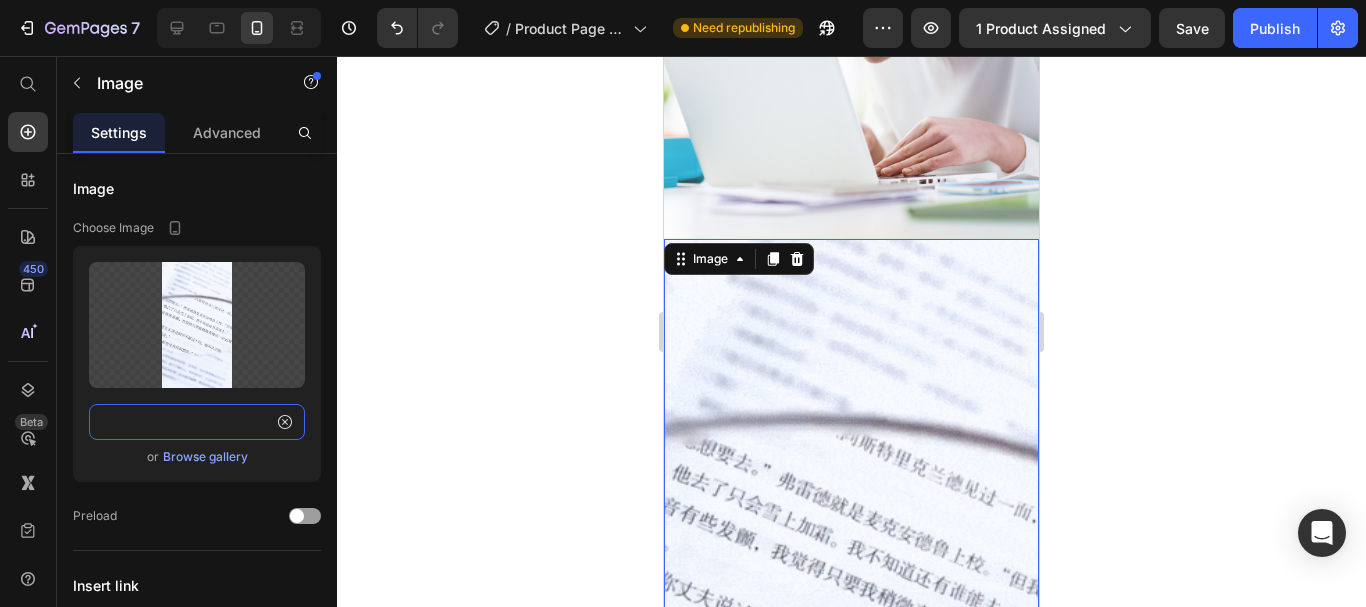 type on "https://media3.giphy.com/media/v1.Y2lkPTc5MGI3NjExdG1zd3hsMTFoOG50YmdpM3J4b2J4Y3hqNzE1c2RtdGd3YTY1MzR0biZlcD12MV9pbnRlcm5hbF9naWZfYnlfaWQmY3Q9Zw/hs5IFFZqh1talOdSjh/giphy.gif" 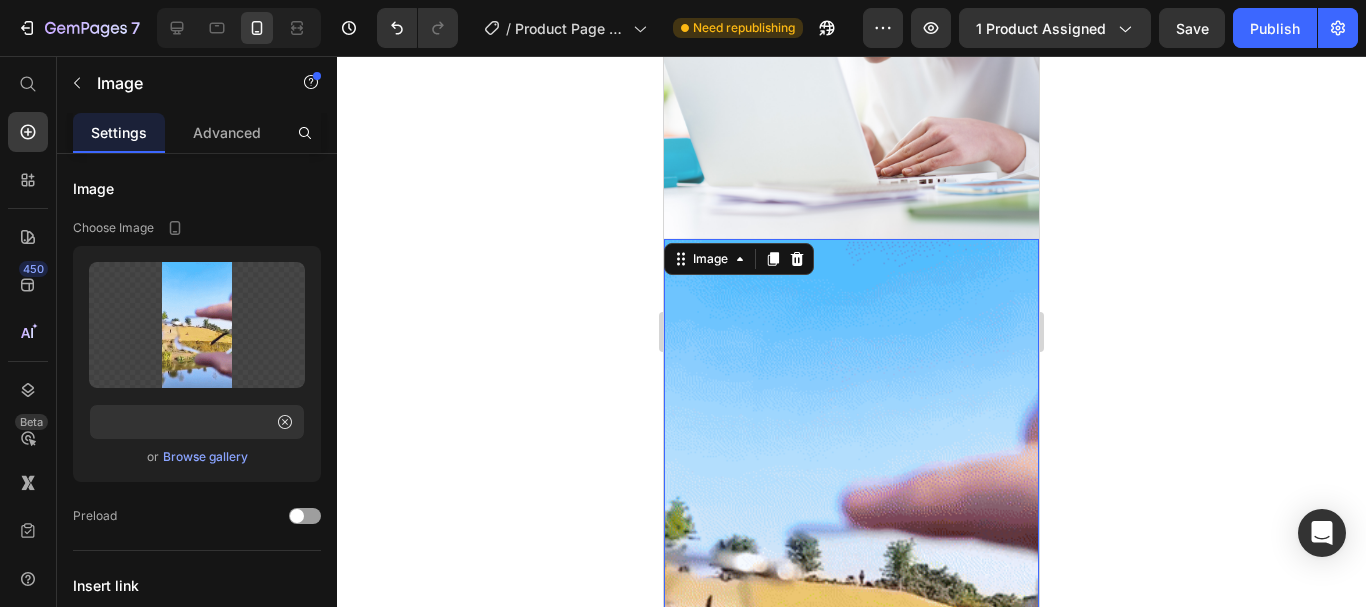 scroll, scrollTop: 0, scrollLeft: 0, axis: both 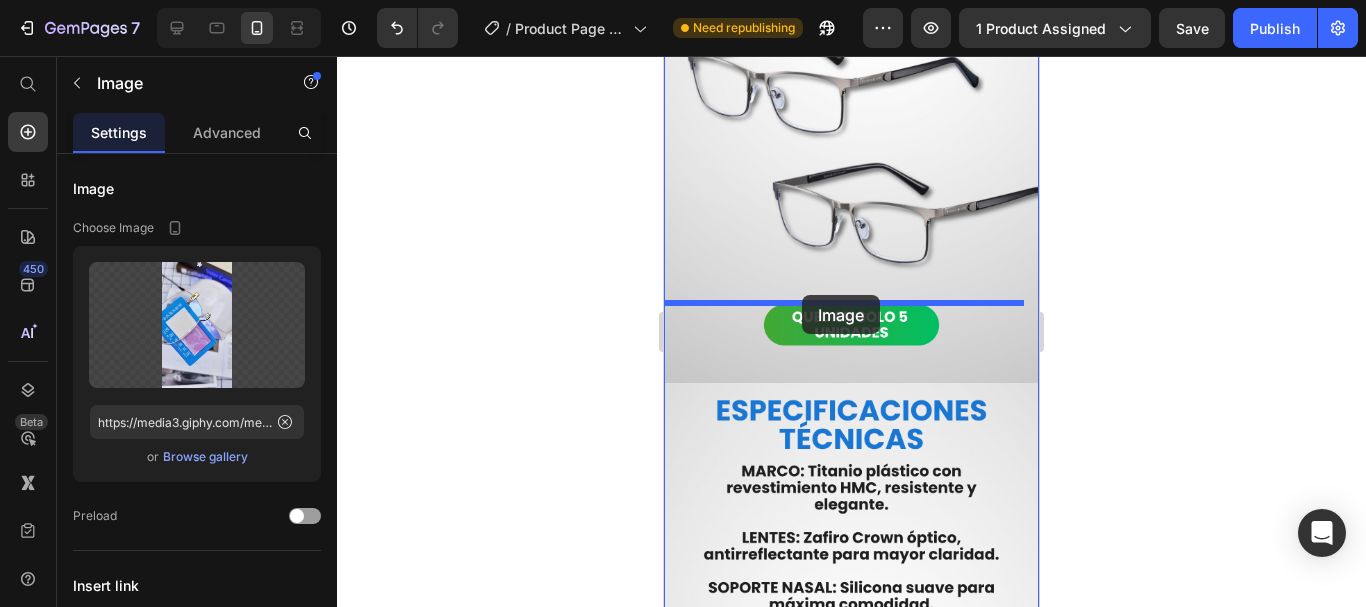 drag, startPoint x: 709, startPoint y: 218, endPoint x: 802, endPoint y: 295, distance: 120.73939 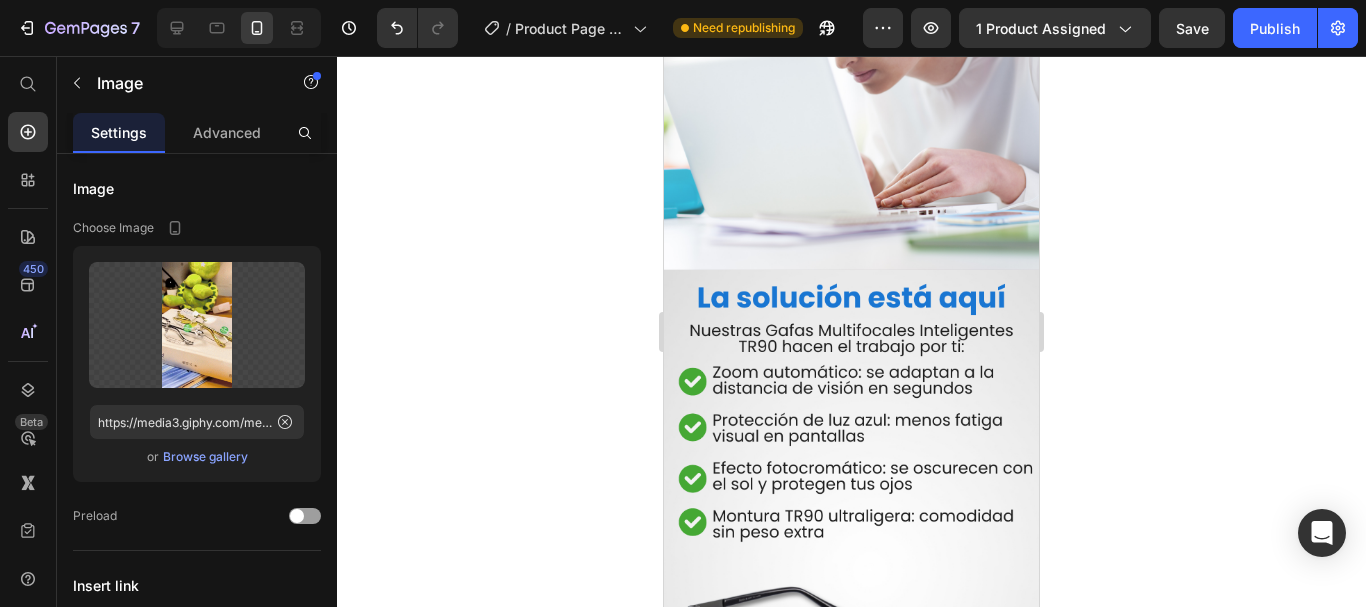 scroll, scrollTop: 1314, scrollLeft: 0, axis: vertical 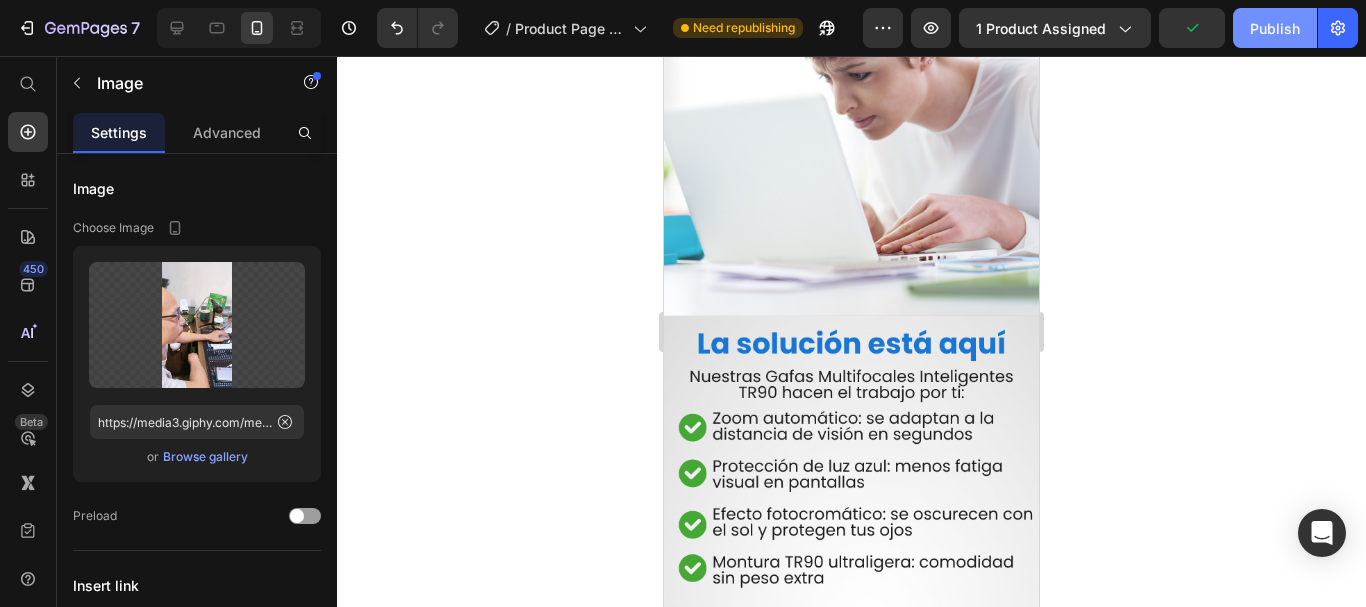 click on "Publish" at bounding box center (1275, 28) 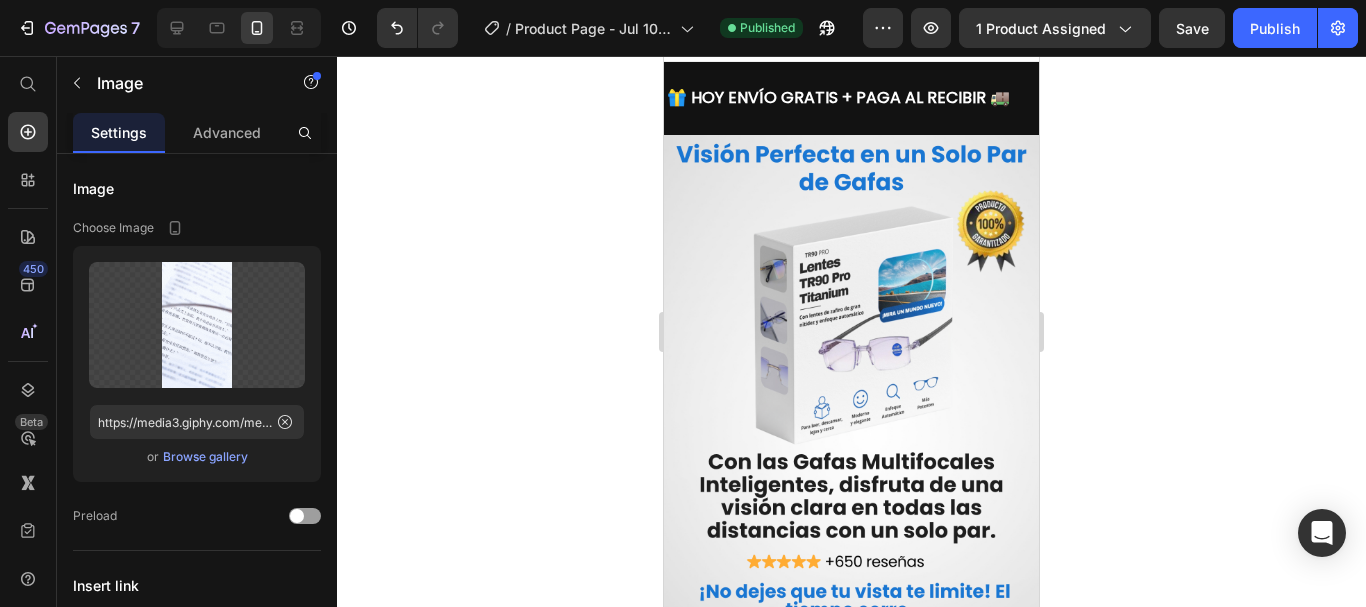 scroll, scrollTop: 0, scrollLeft: 0, axis: both 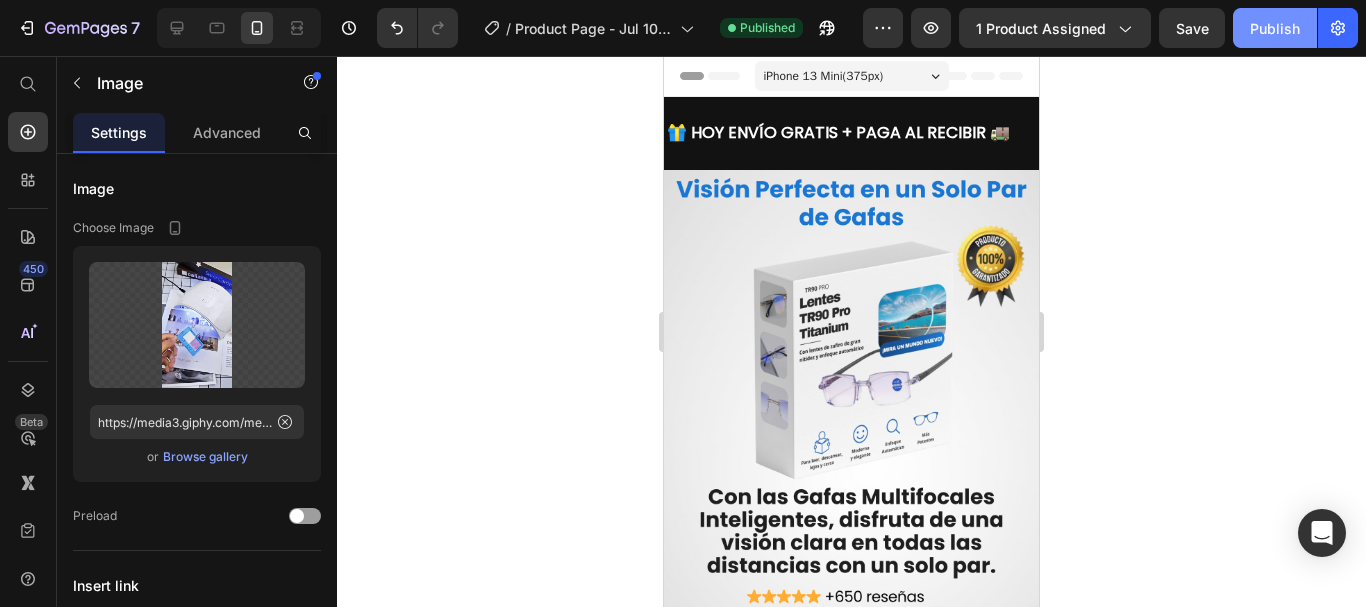 click on "Publish" 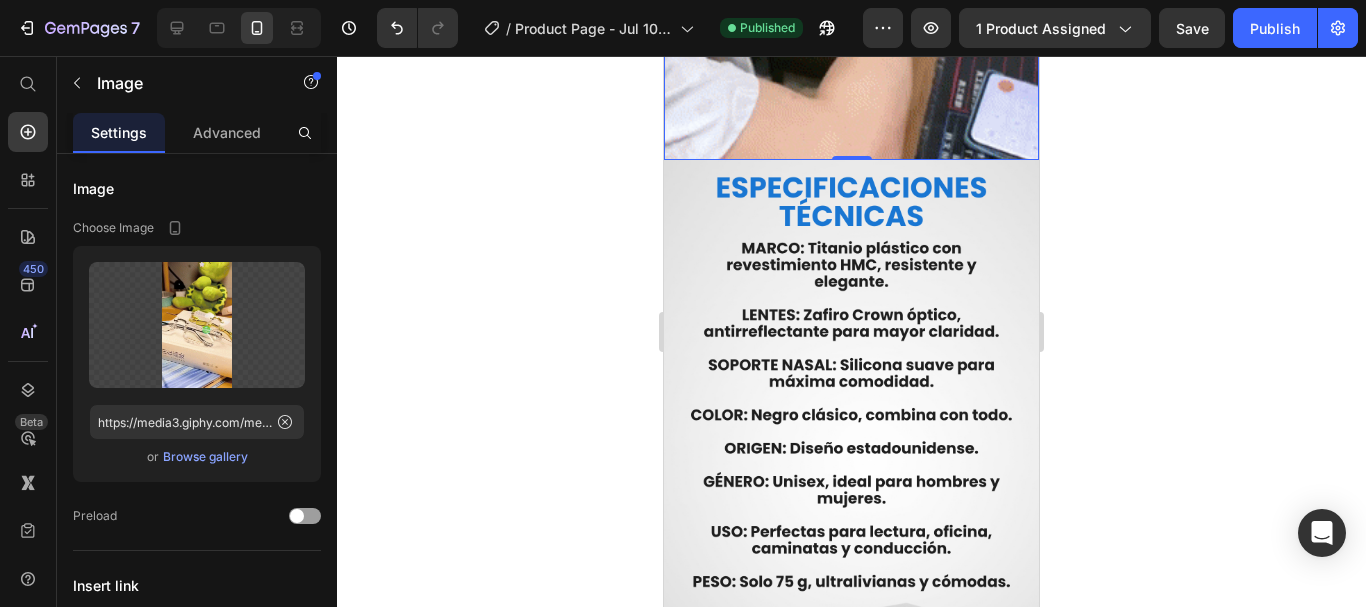 scroll, scrollTop: 2800, scrollLeft: 0, axis: vertical 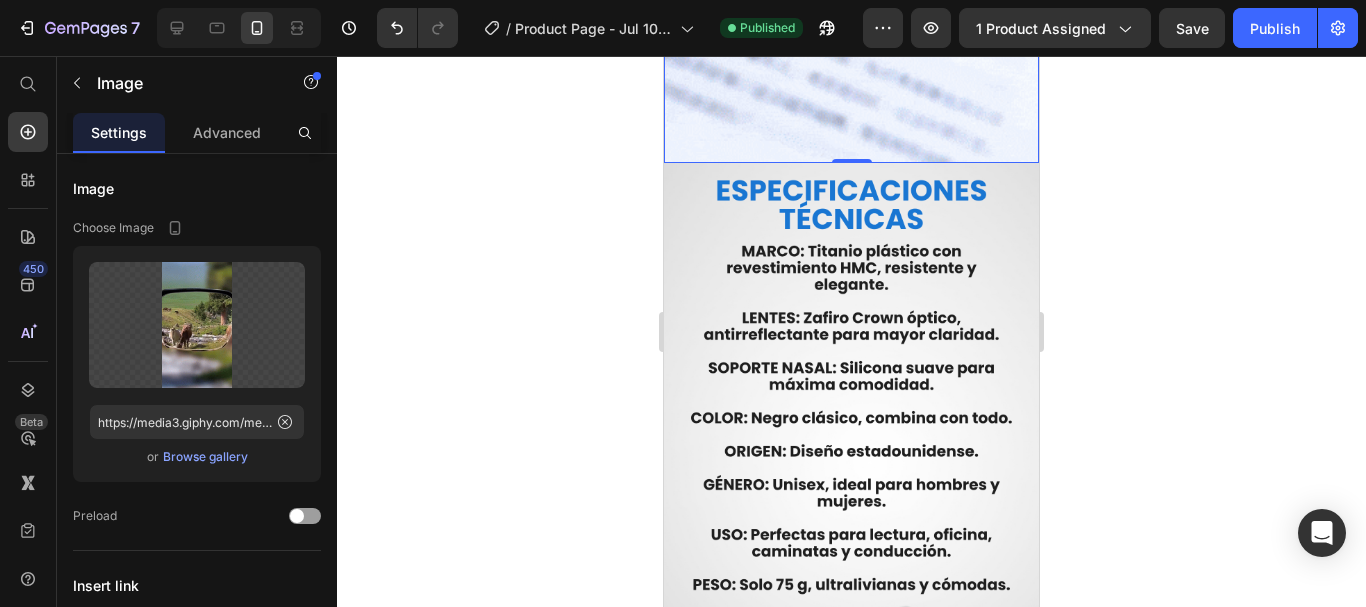 click at bounding box center (851, 496) 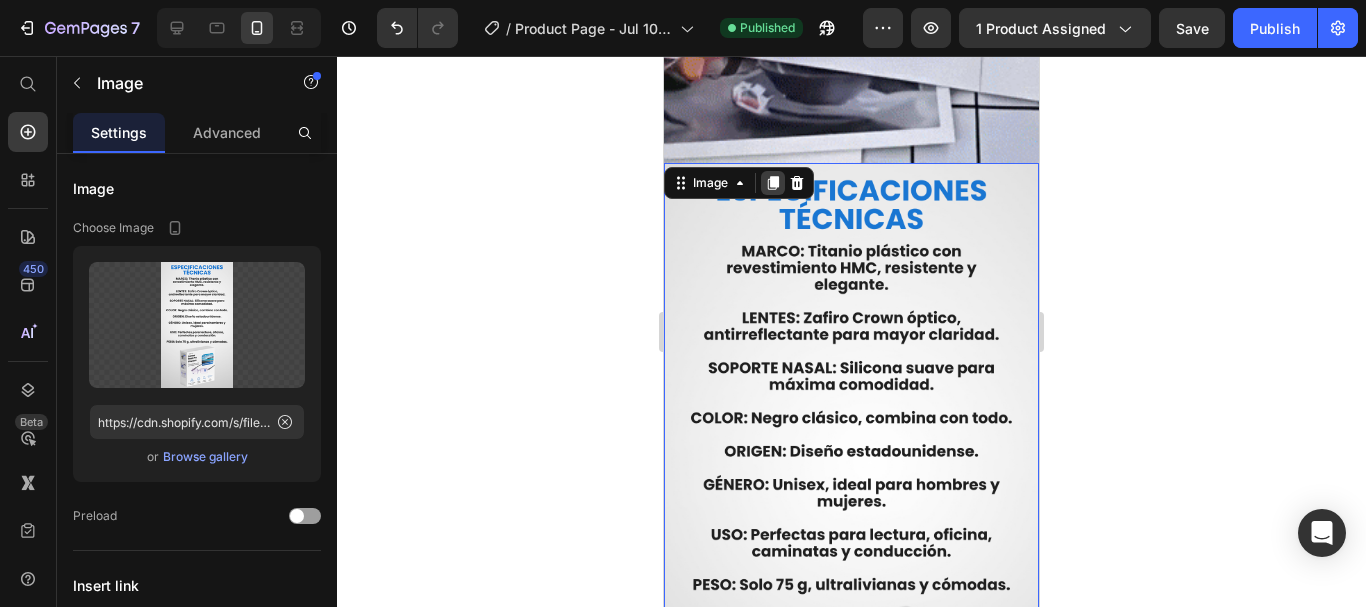 click 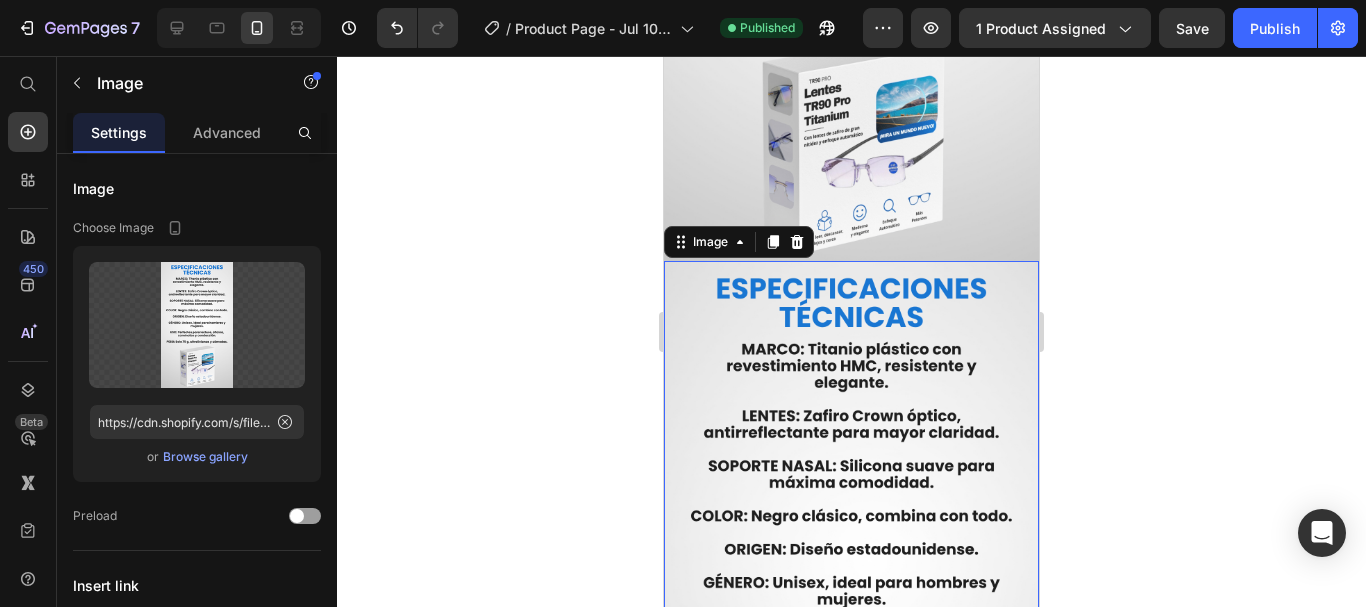 scroll, scrollTop: 3371, scrollLeft: 0, axis: vertical 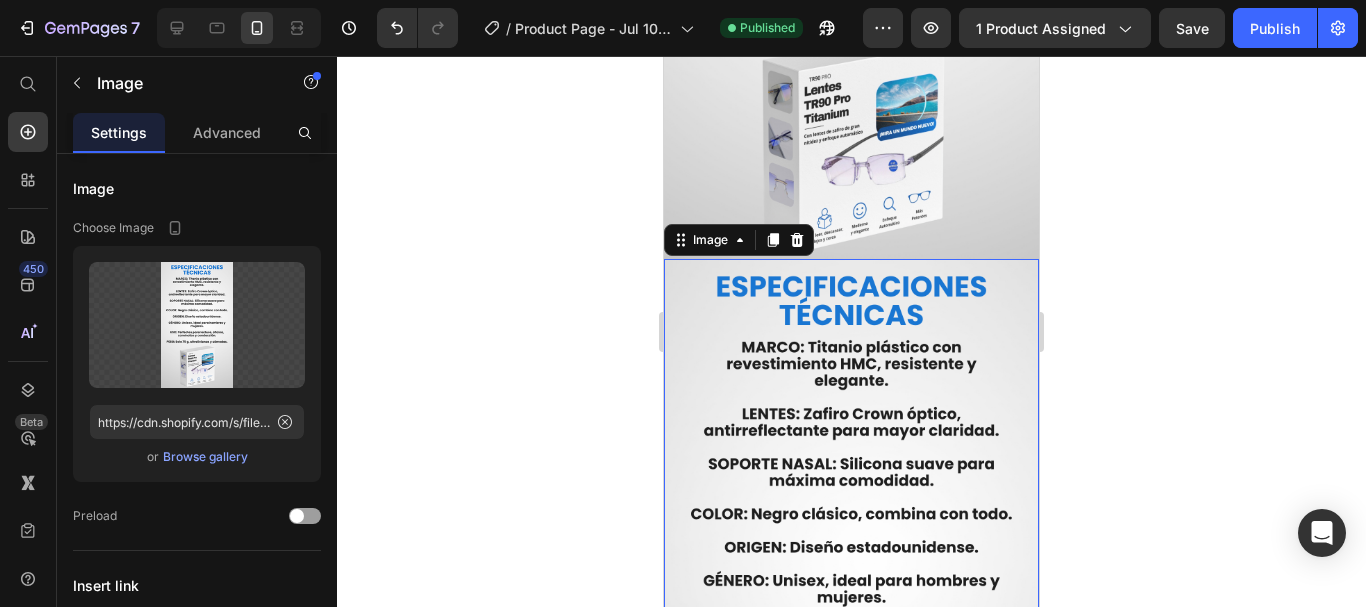 click at bounding box center (851, 592) 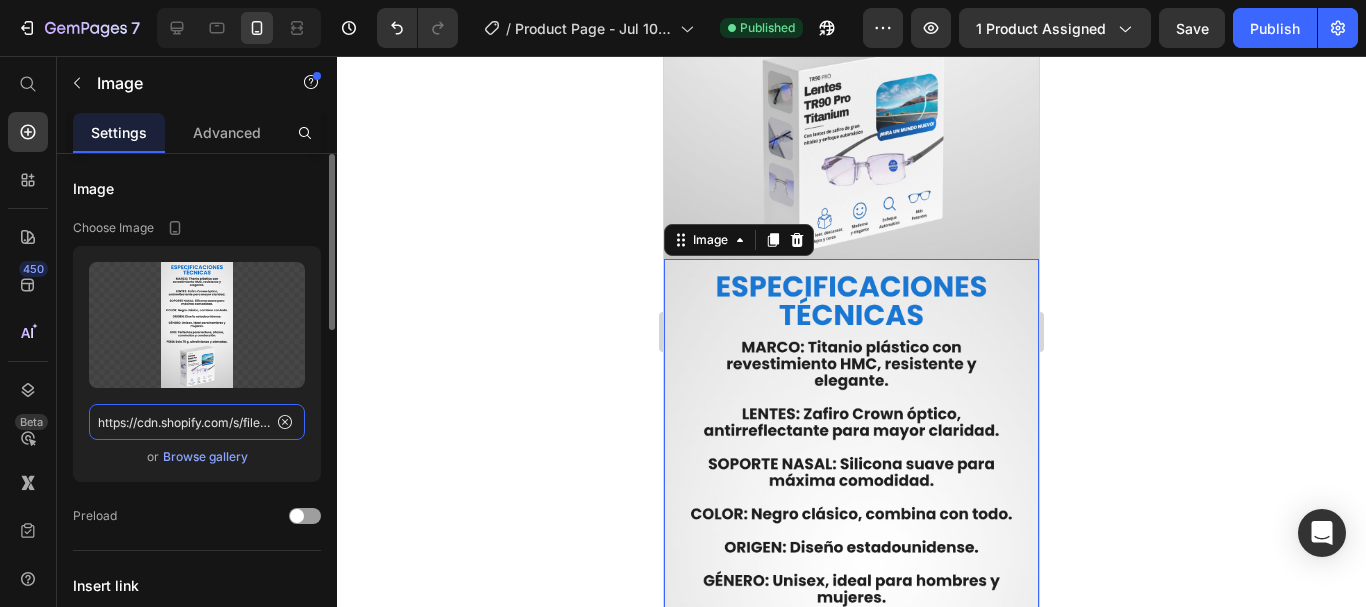 click on "https://cdn.shopify.com/s/files/1/0943/0751/6705/files/gempages_570241390701708160-a474f4b4-5d87-4fc8-bce2-b23eed1aefbf.png" 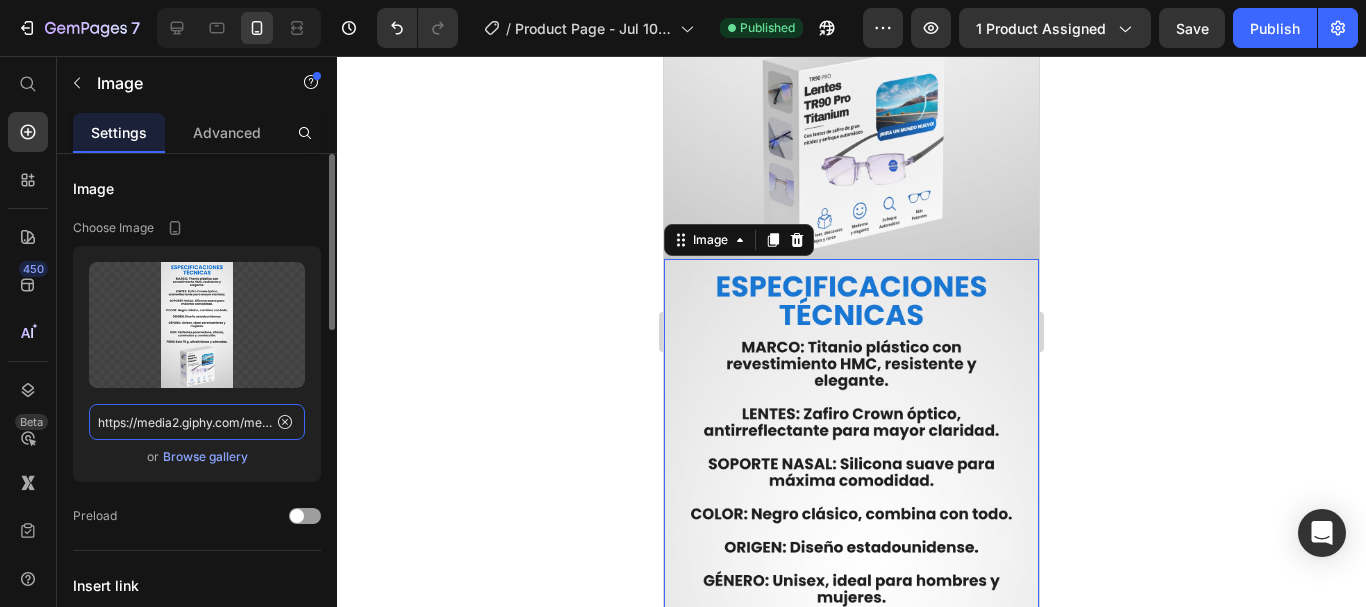 scroll, scrollTop: 0, scrollLeft: 1026, axis: horizontal 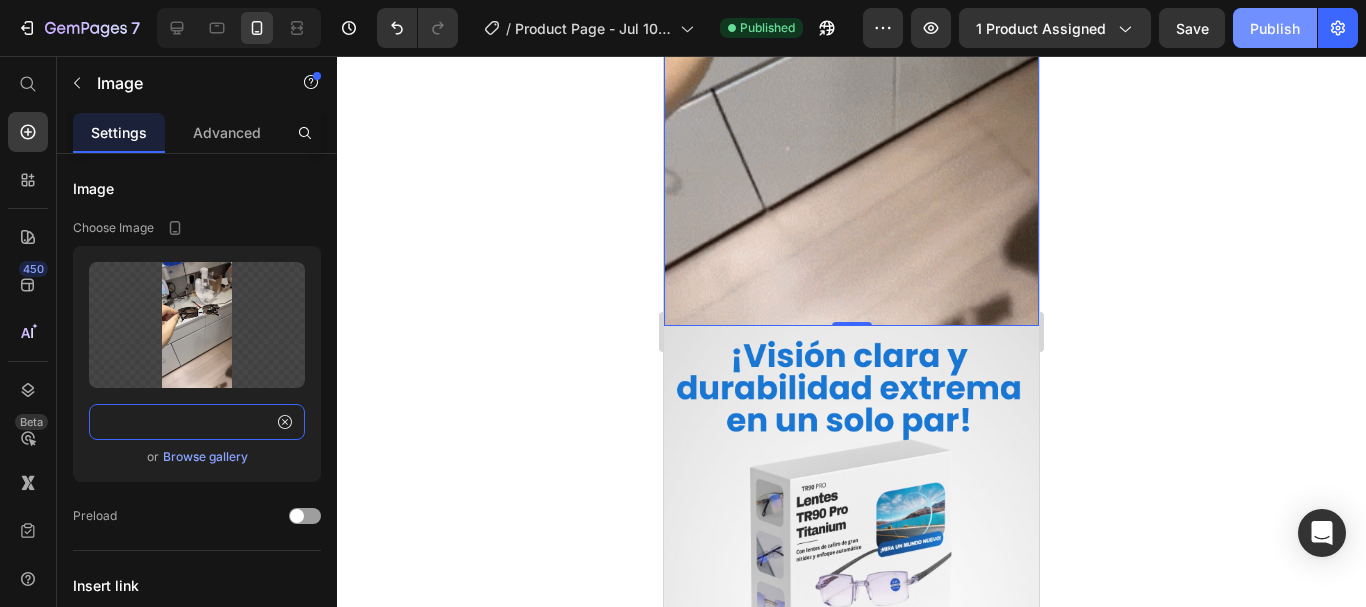type on "https://media2.giphy.com/media/v1.Y2lkPTc5MGI3NjExNGJ4Y2dqMWp2ZTkxcmd5eHJycTZrZjJwdGI5bTVxcTk1ZXdnMXMwNiZlcD12MV9pbnRlcm5hbF9naWZfYnlfaWQmY3Q9Zw/aAH3vK7AbyT9YJaYR7/giphy.gif" 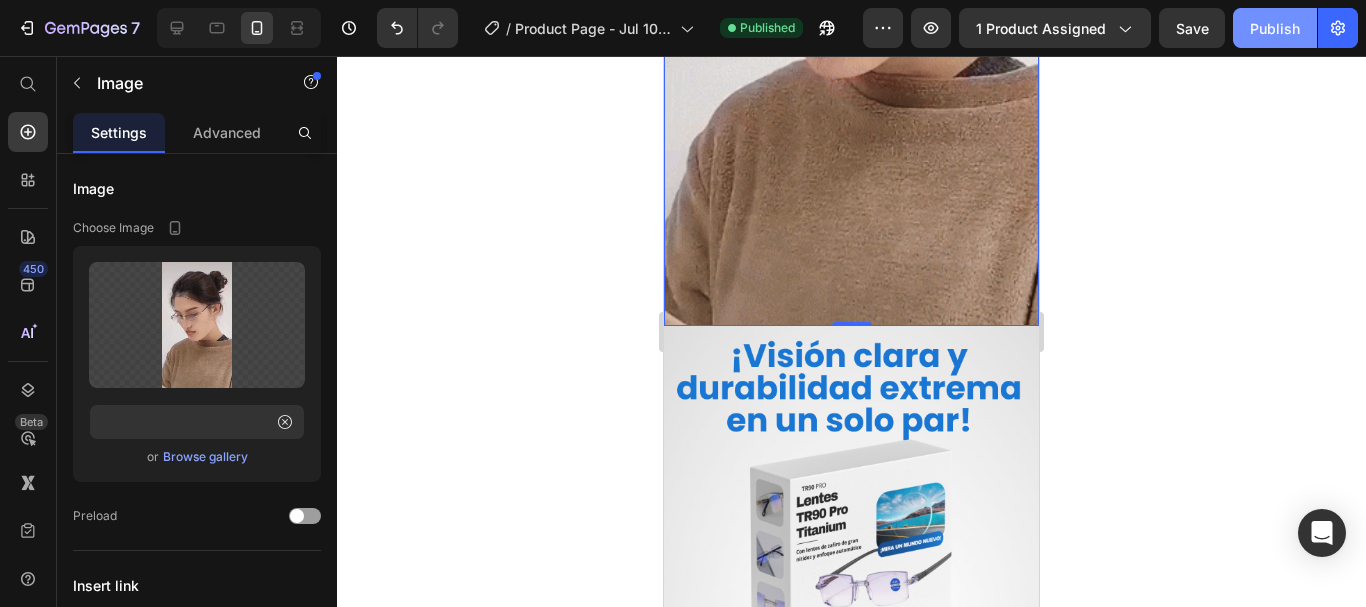 scroll, scrollTop: 0, scrollLeft: 0, axis: both 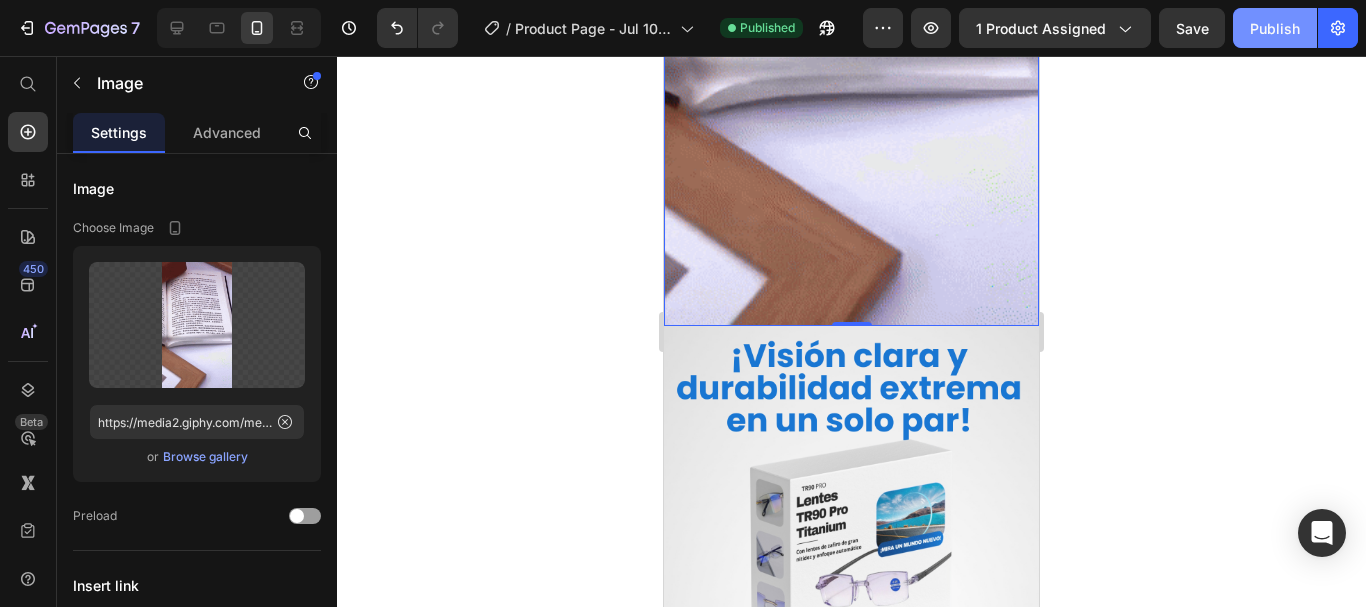 click on "Publish" at bounding box center [1275, 28] 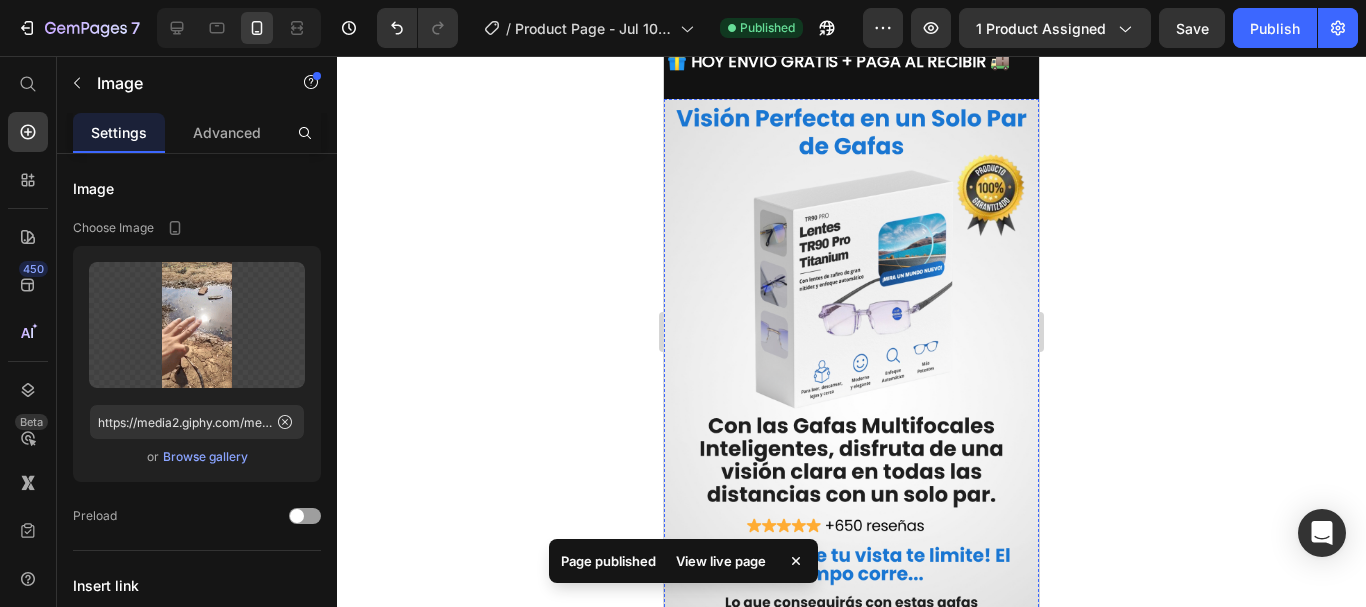 scroll, scrollTop: 0, scrollLeft: 0, axis: both 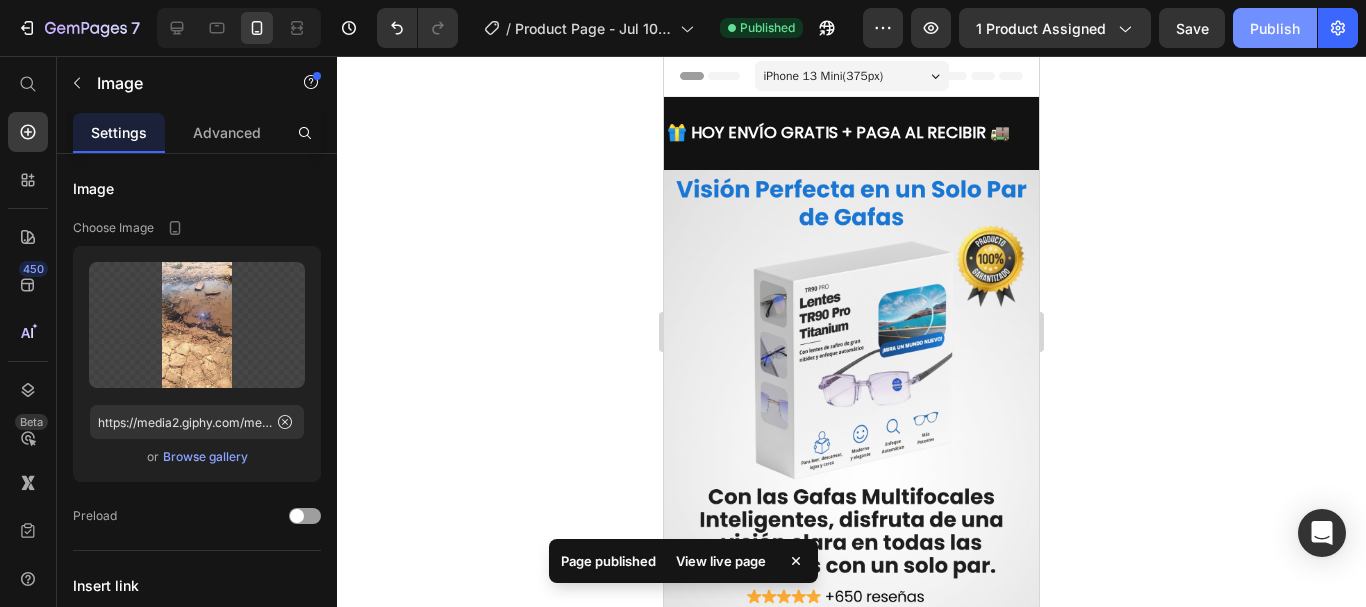 click on "Publish" at bounding box center (1275, 28) 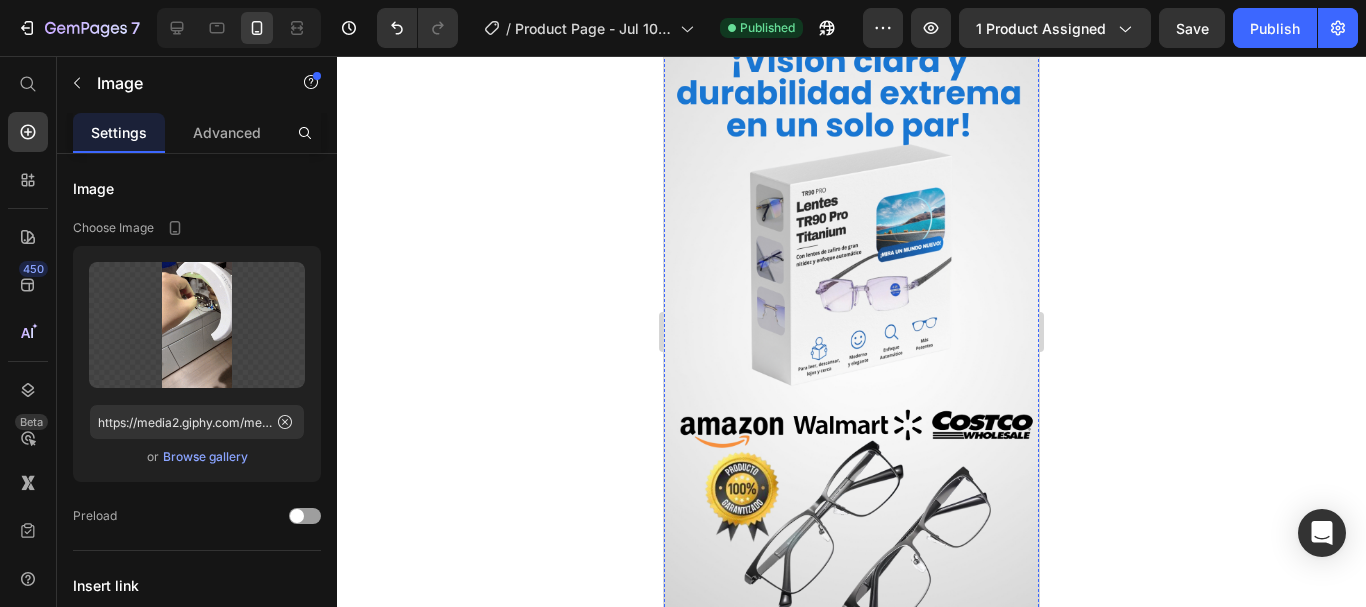 scroll, scrollTop: 3666, scrollLeft: 0, axis: vertical 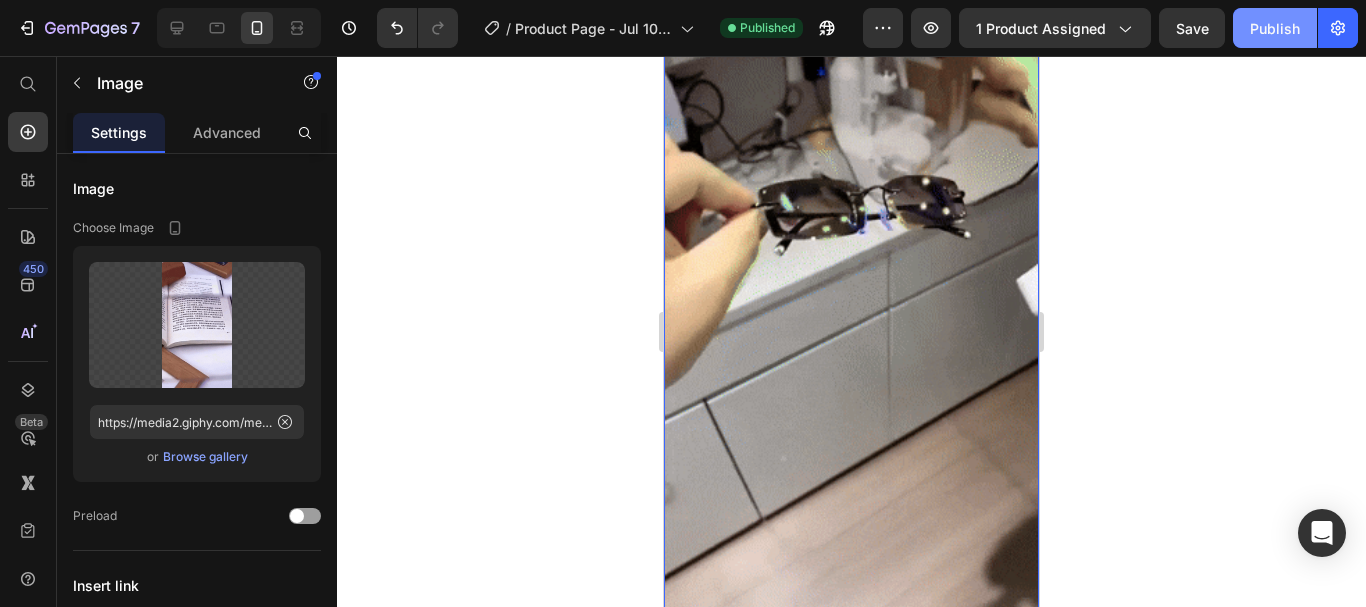 click on "Publish" 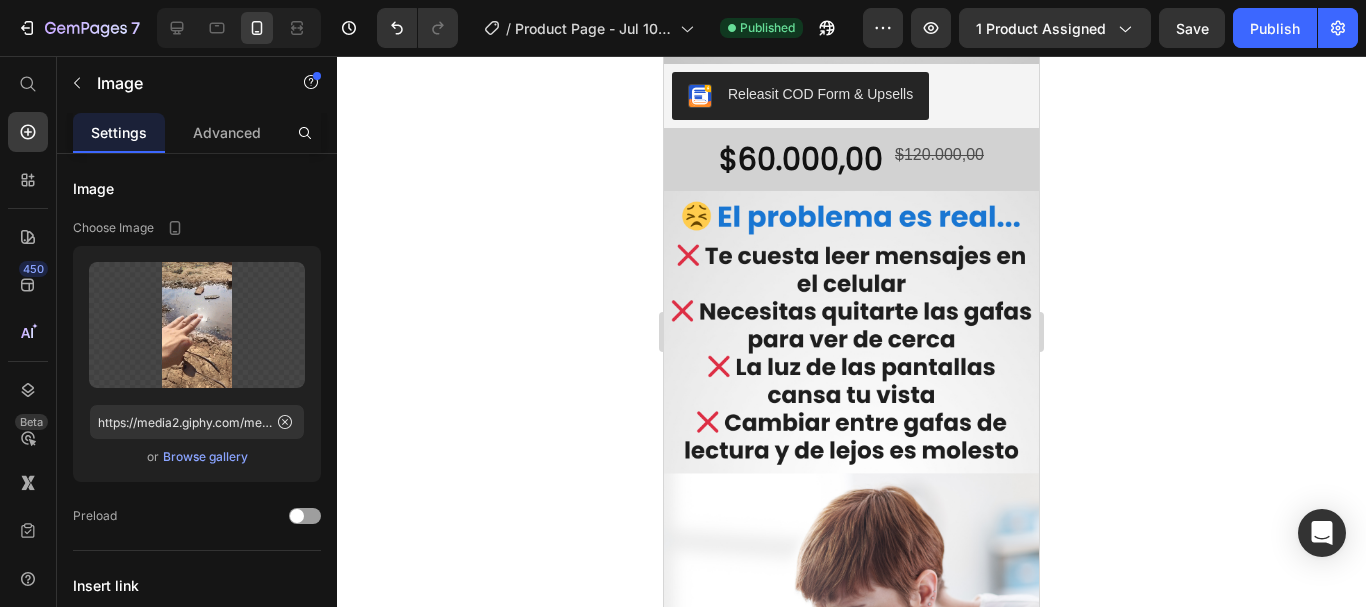 scroll, scrollTop: 766, scrollLeft: 0, axis: vertical 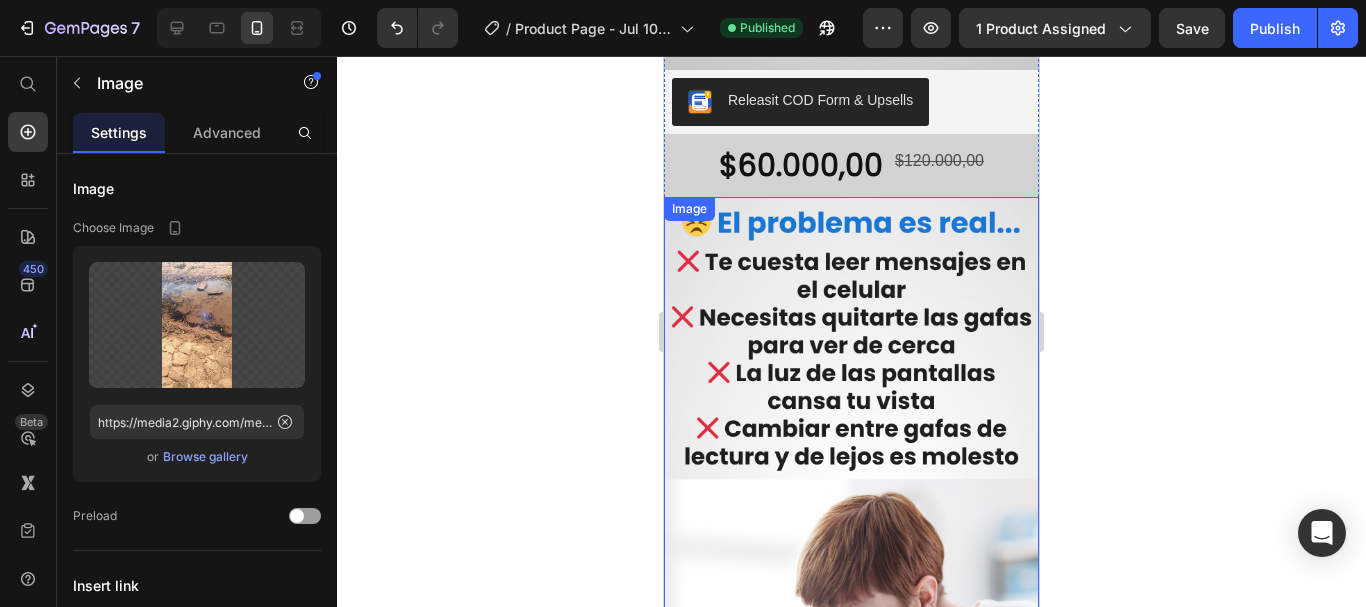 click at bounding box center (851, 530) 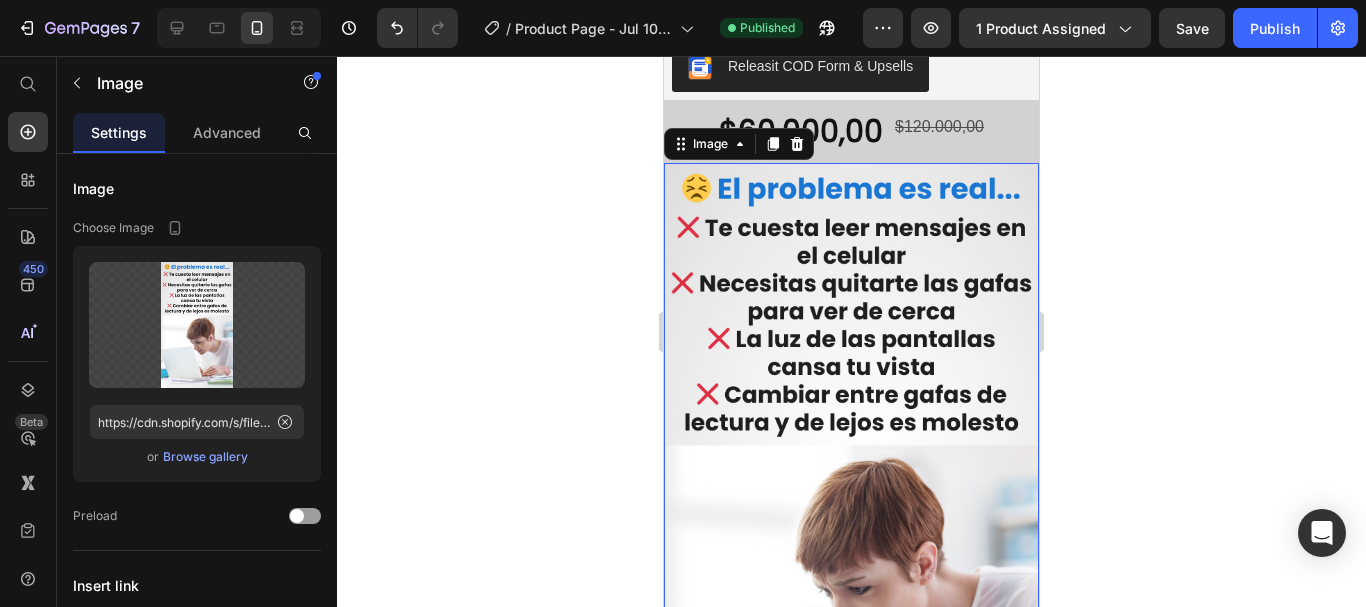 scroll, scrollTop: 766, scrollLeft: 0, axis: vertical 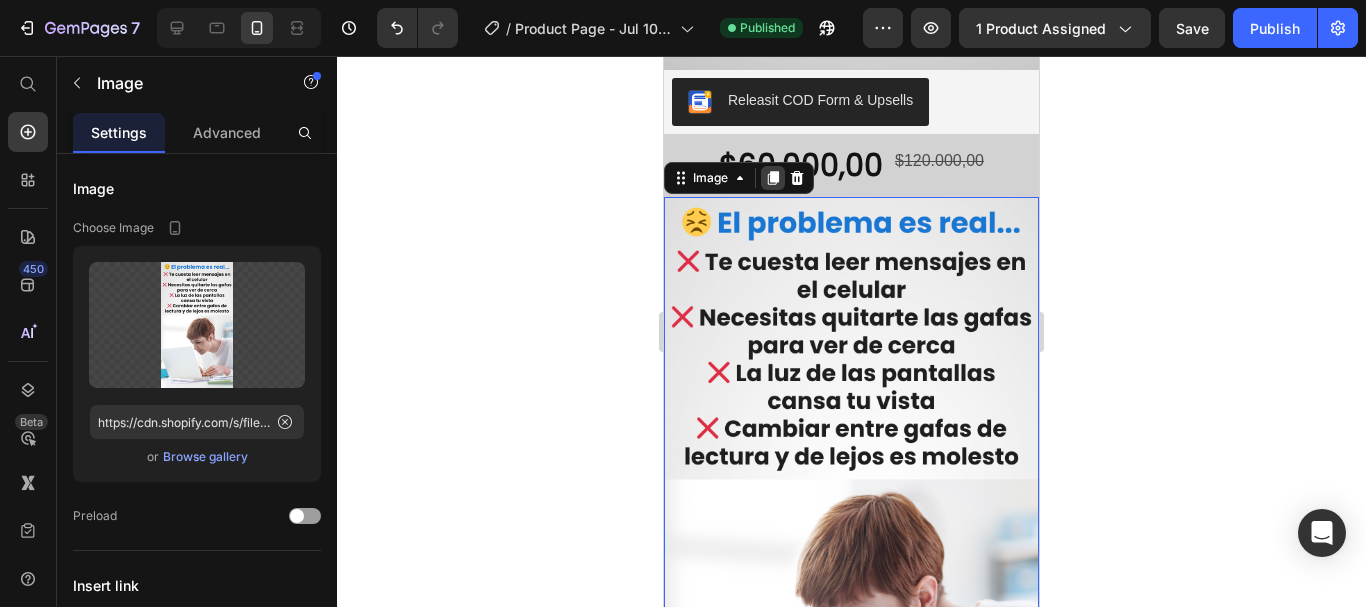 click 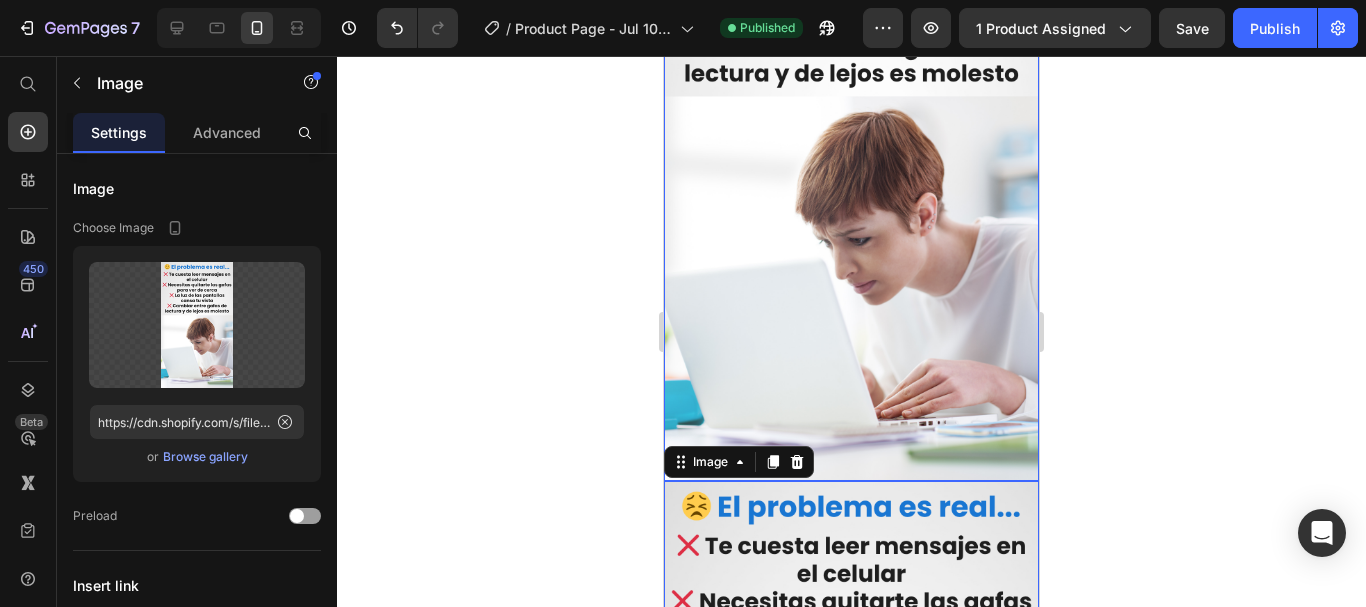 scroll, scrollTop: 1451, scrollLeft: 0, axis: vertical 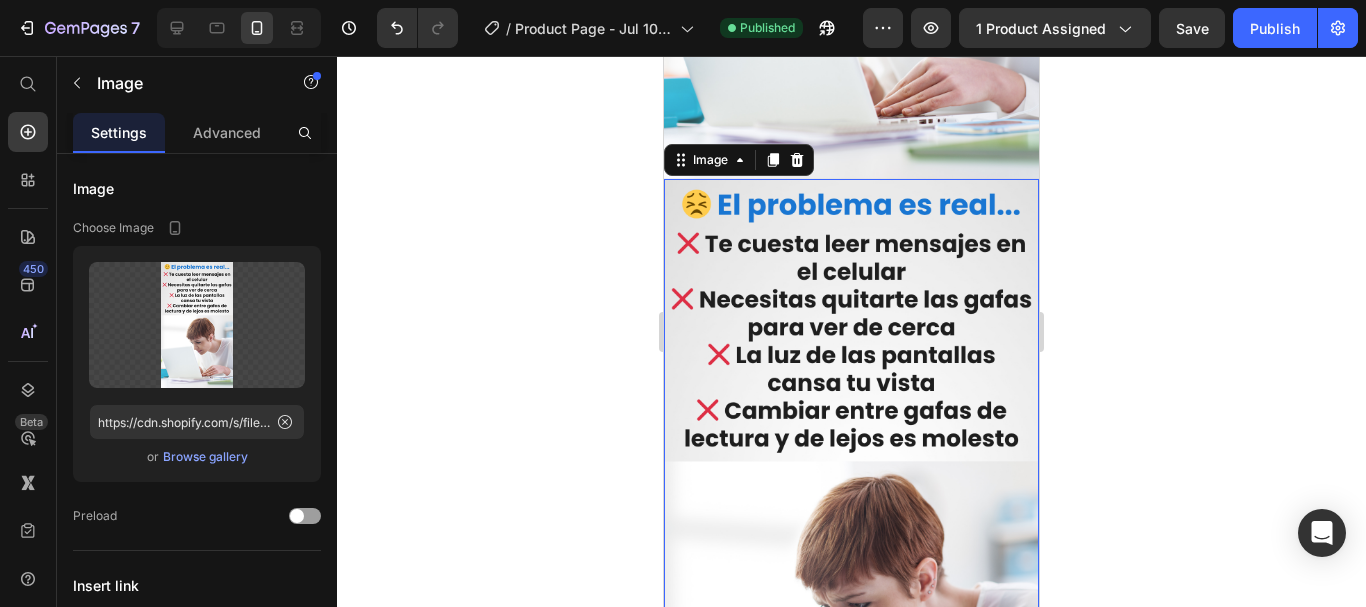 click at bounding box center [851, 512] 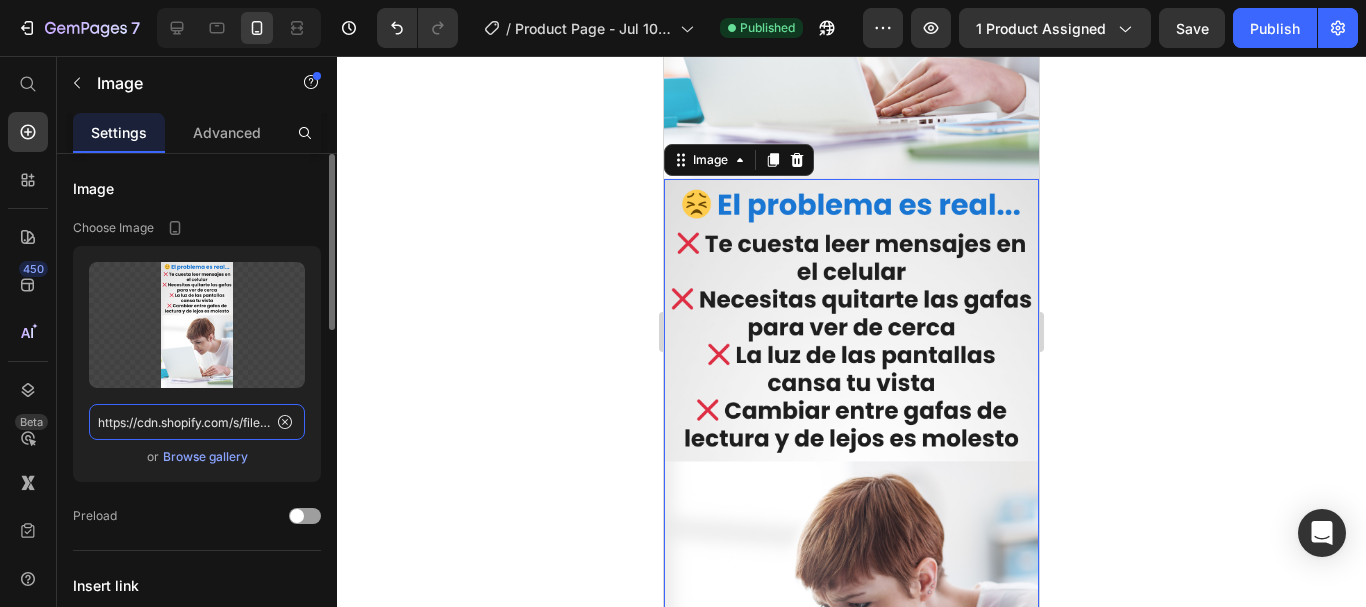 click on "https://cdn.shopify.com/s/files/1/0943/0751/6705/files/gempages_570241390701708160-ce448dff-32ef-4865-8d88-95ad107e2c2c.png" 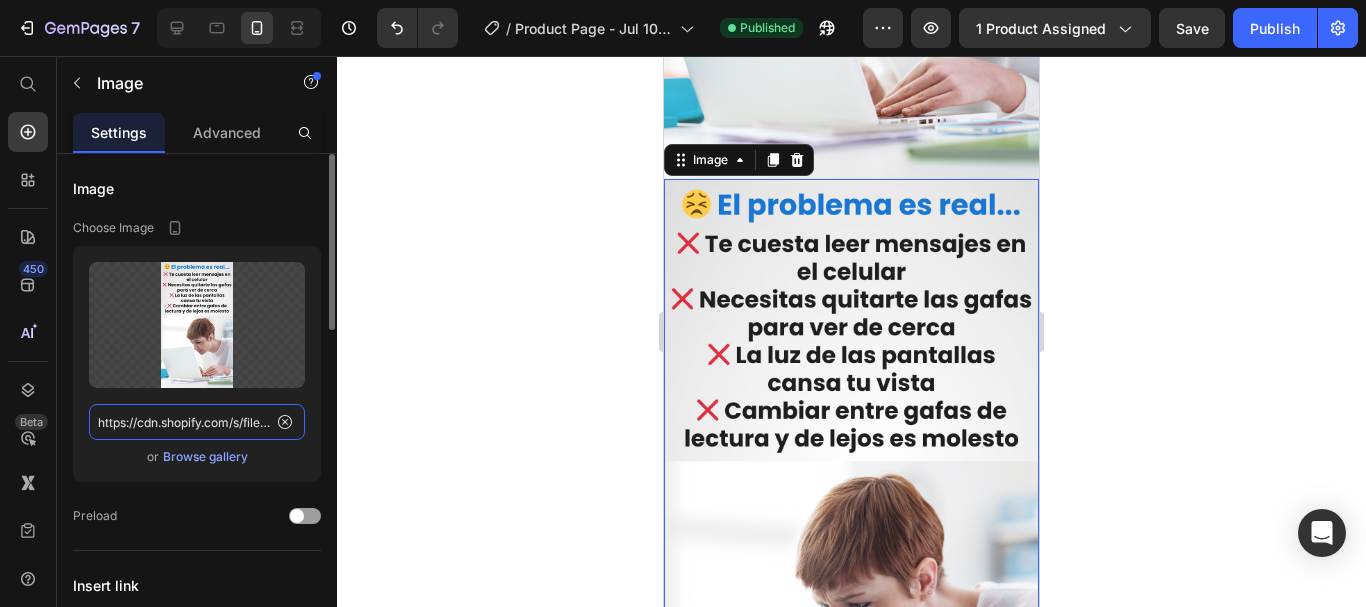 paste on "media2.giphy.com/media/v1.Y2lkPTc5MGI3NjExdXFtcDFydHUzdnVyYjI4cGhwOTNobXBiczVubm42aHp3bTF1YnFjNSZlcD12MV9pbnRlcm5hbF9naWZfYnlfaWQmY3Q9Zw/3O7kszQHGXERFBPQMP/giphy.gif" 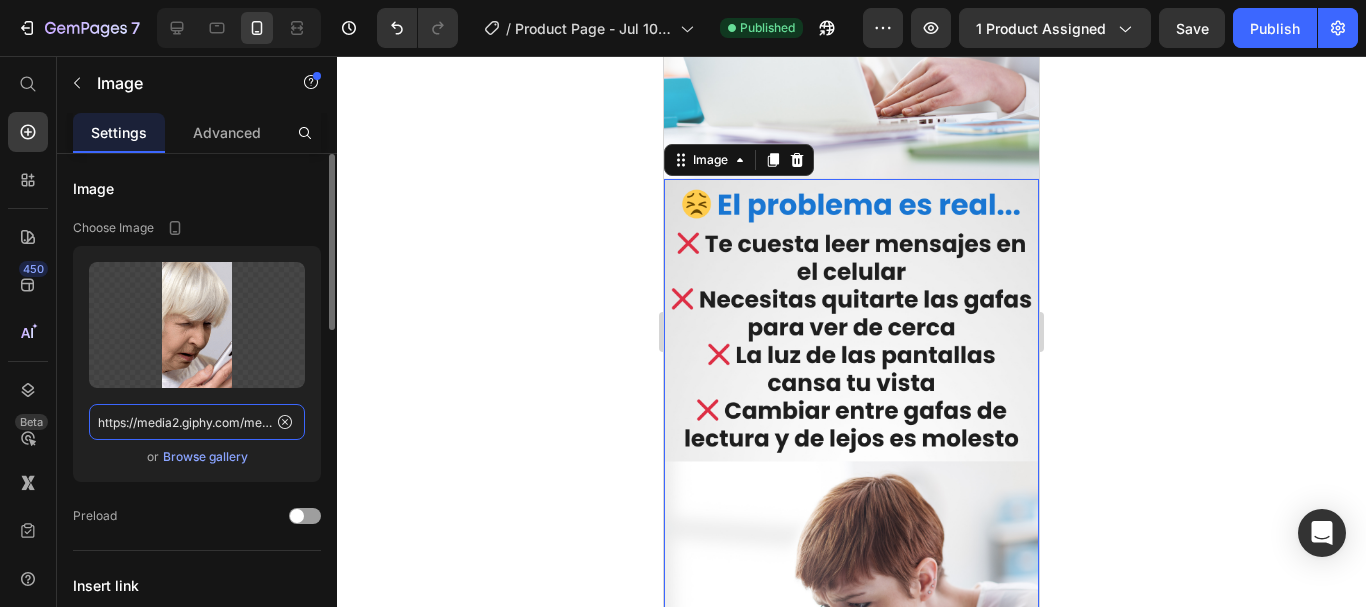 scroll, scrollTop: 0, scrollLeft: 1023, axis: horizontal 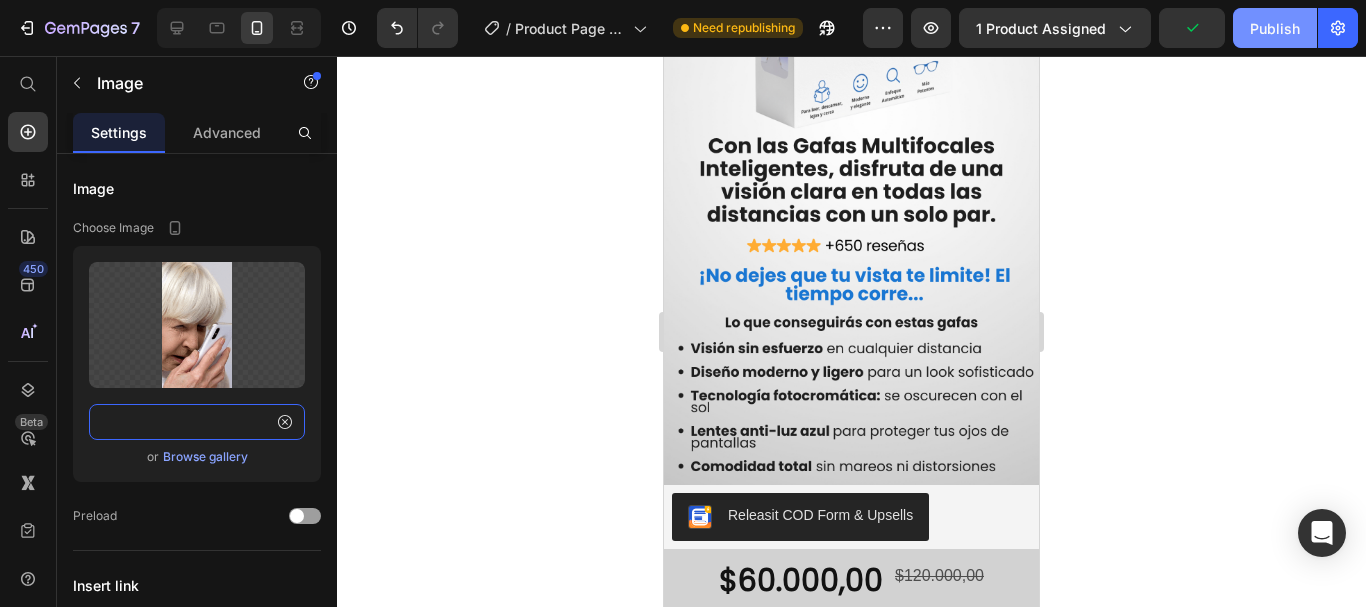 type on "https://media2.giphy.com/media/v1.Y2lkPTc5MGI3NjExdXFtcDFydHUzdnVyYjI4cGhwOTNobXBiczVubm42aHp3bTF1YnFjNSZlcD12MV9pbnRlcm5hbF9naWZfYnlfaWQmY3Q9Zw/3O7kszQHGXERFBPQMP/giphy.gif" 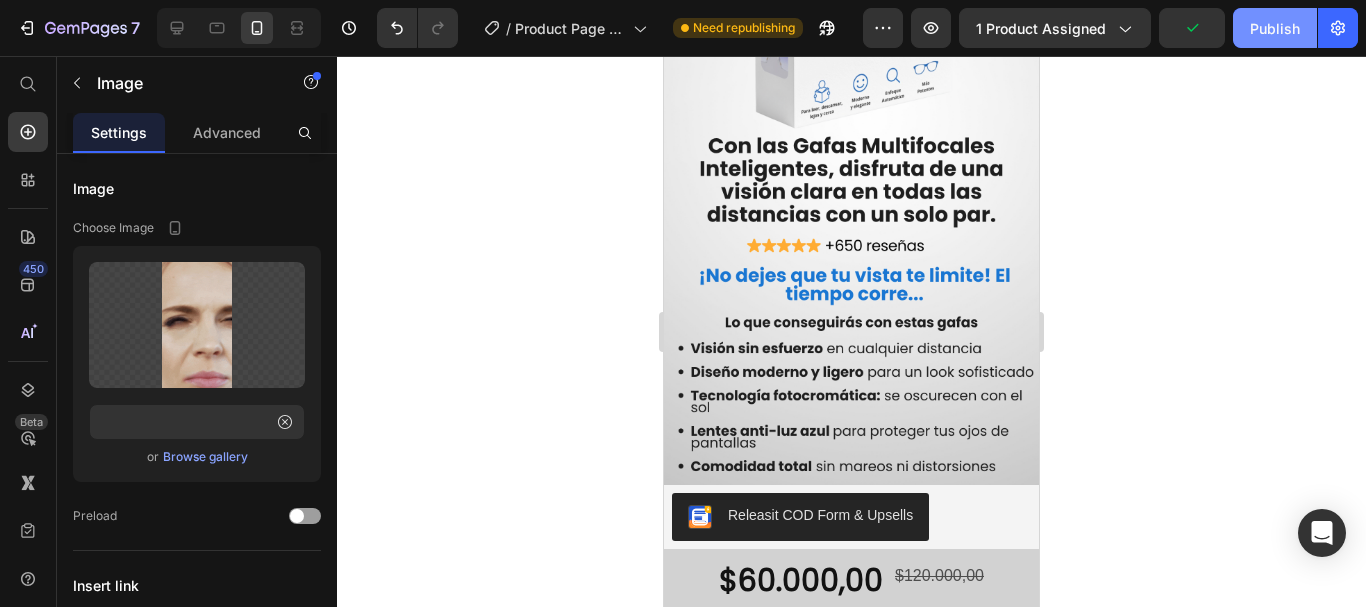 scroll, scrollTop: 0, scrollLeft: 0, axis: both 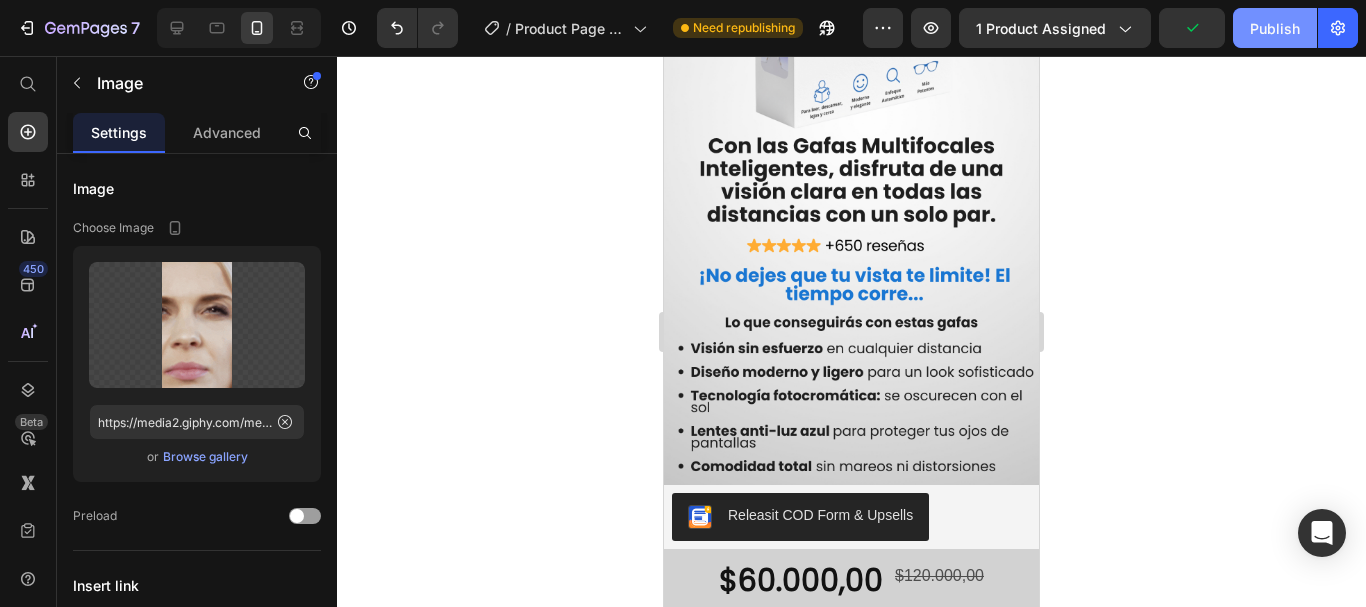 click on "Publish" 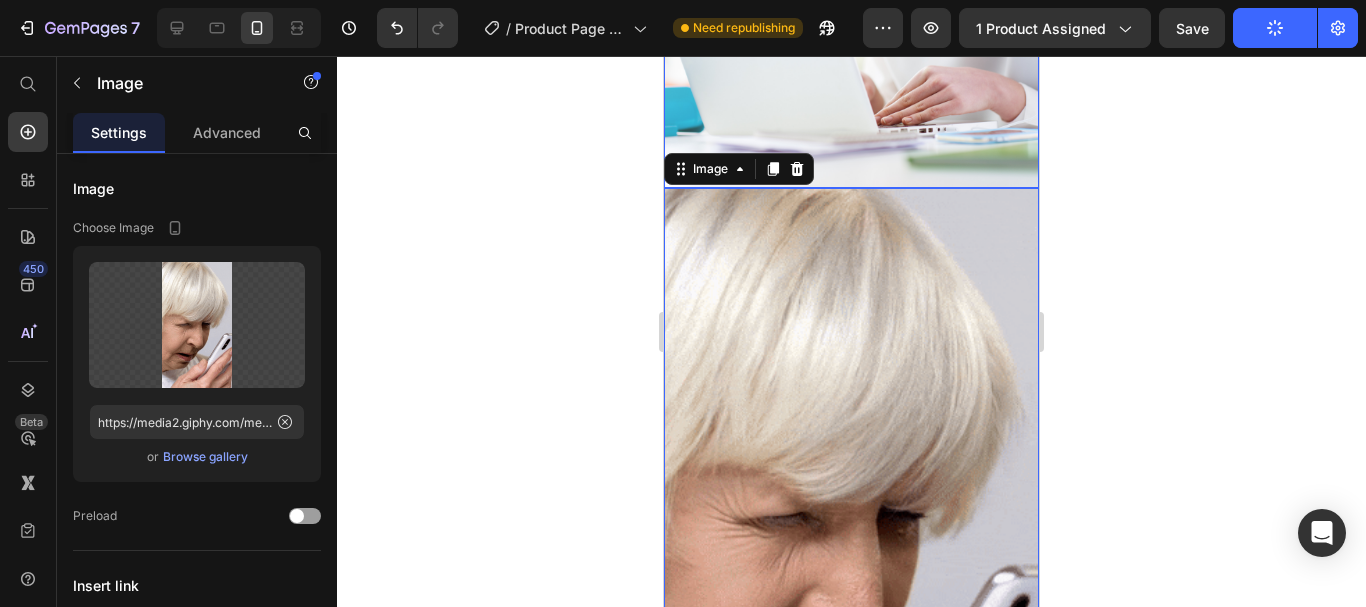 scroll, scrollTop: 1451, scrollLeft: 0, axis: vertical 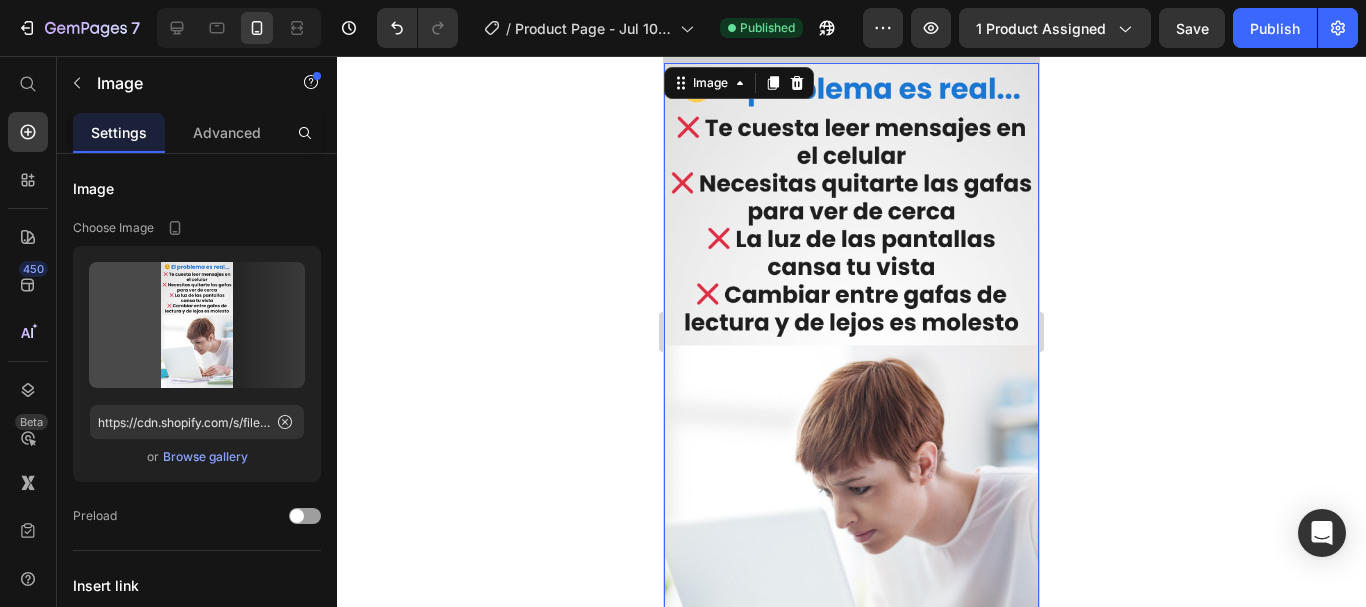 click at bounding box center [851, 396] 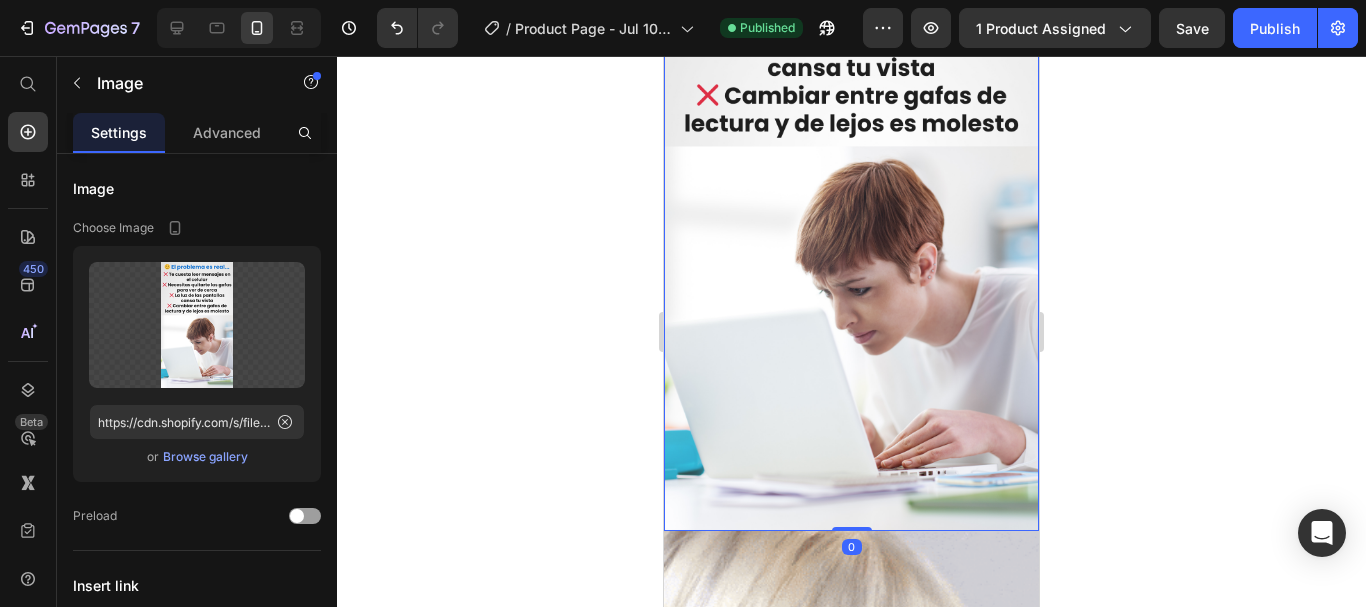 scroll, scrollTop: 1100, scrollLeft: 0, axis: vertical 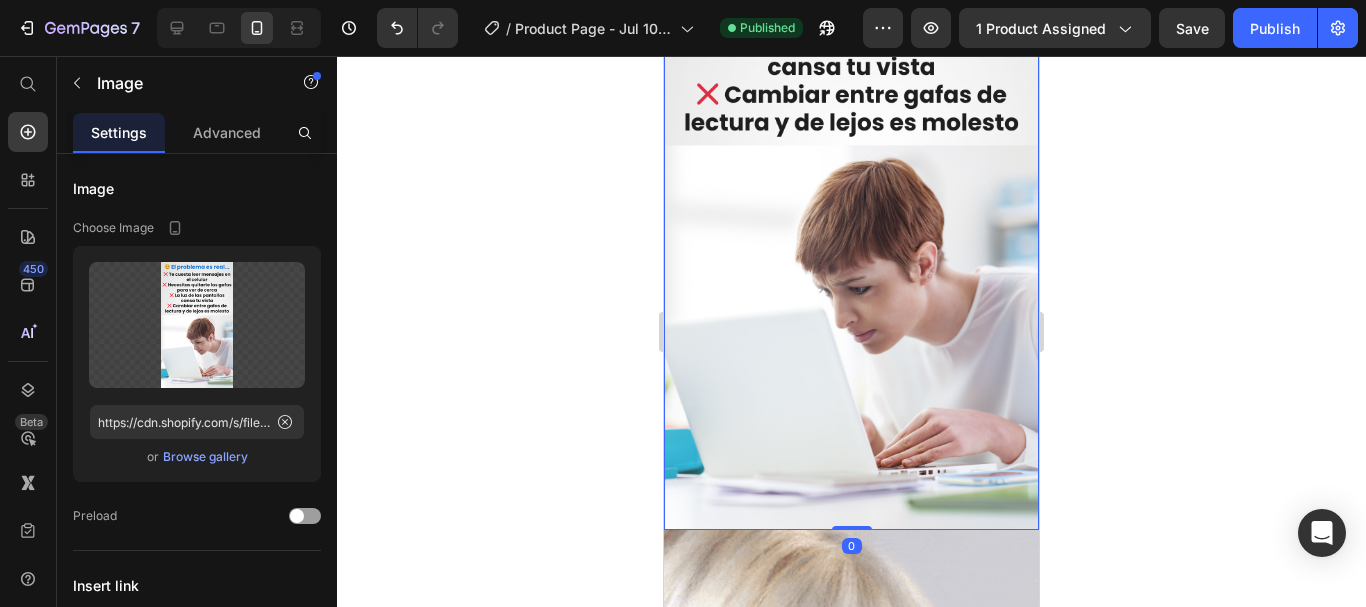drag, startPoint x: 842, startPoint y: 473, endPoint x: 859, endPoint y: 406, distance: 69.12308 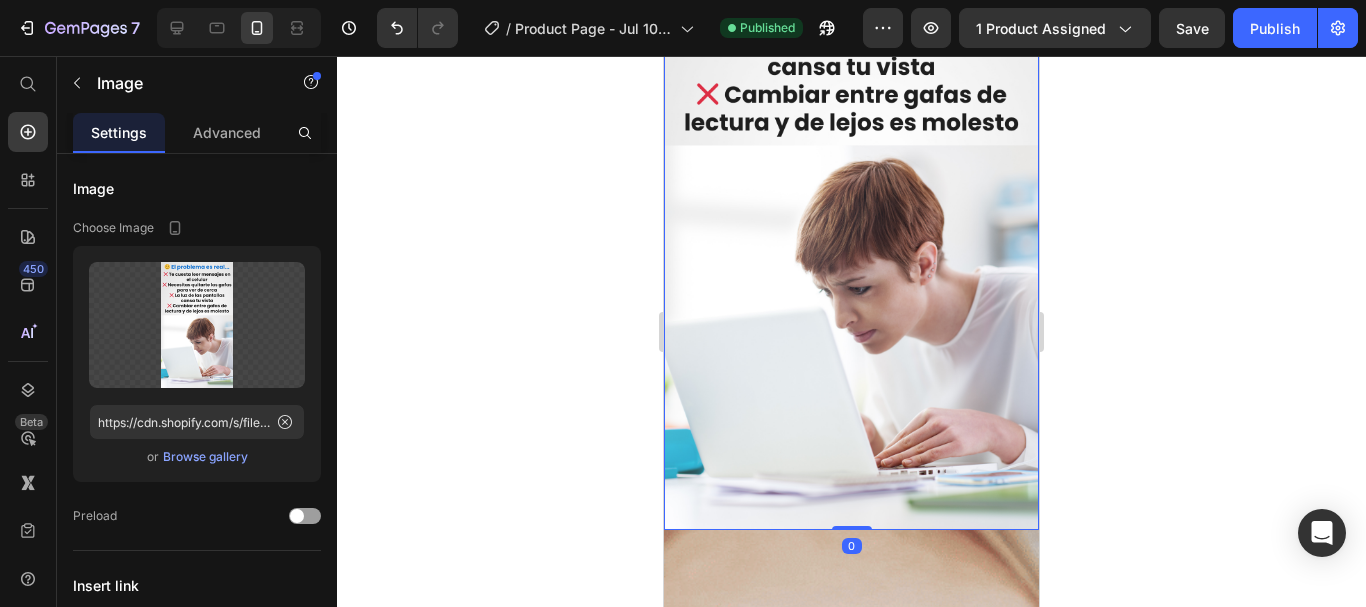 click on "Image   0" at bounding box center [851, 196] 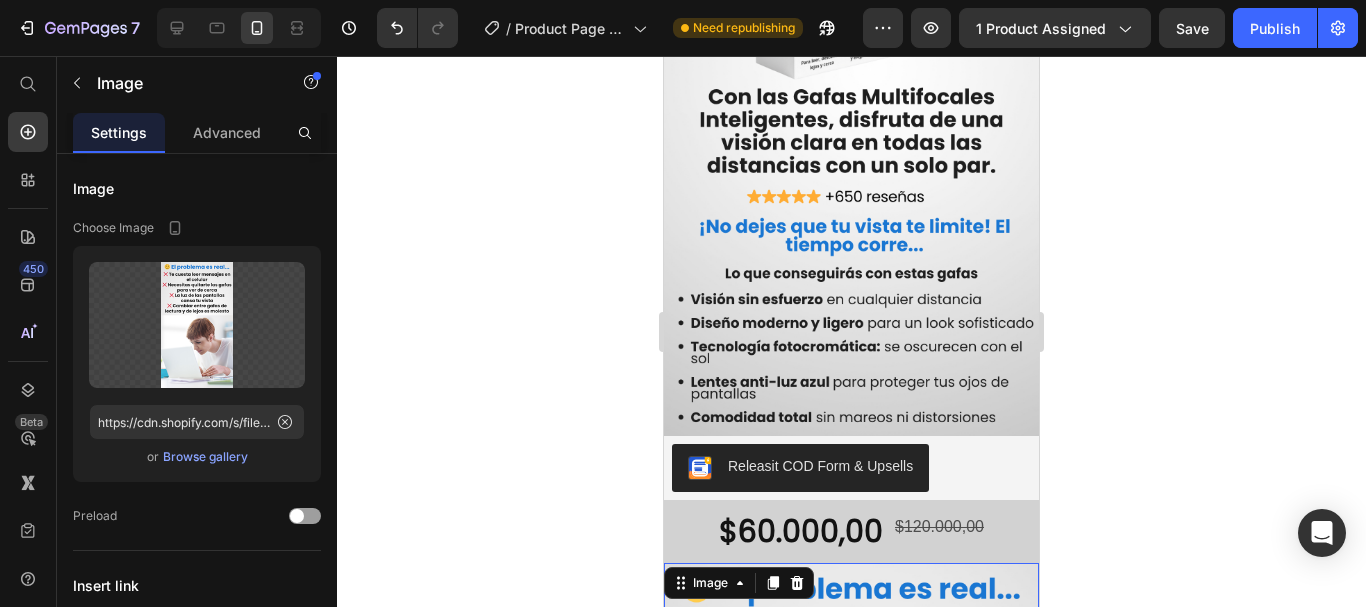 scroll, scrollTop: 0, scrollLeft: 0, axis: both 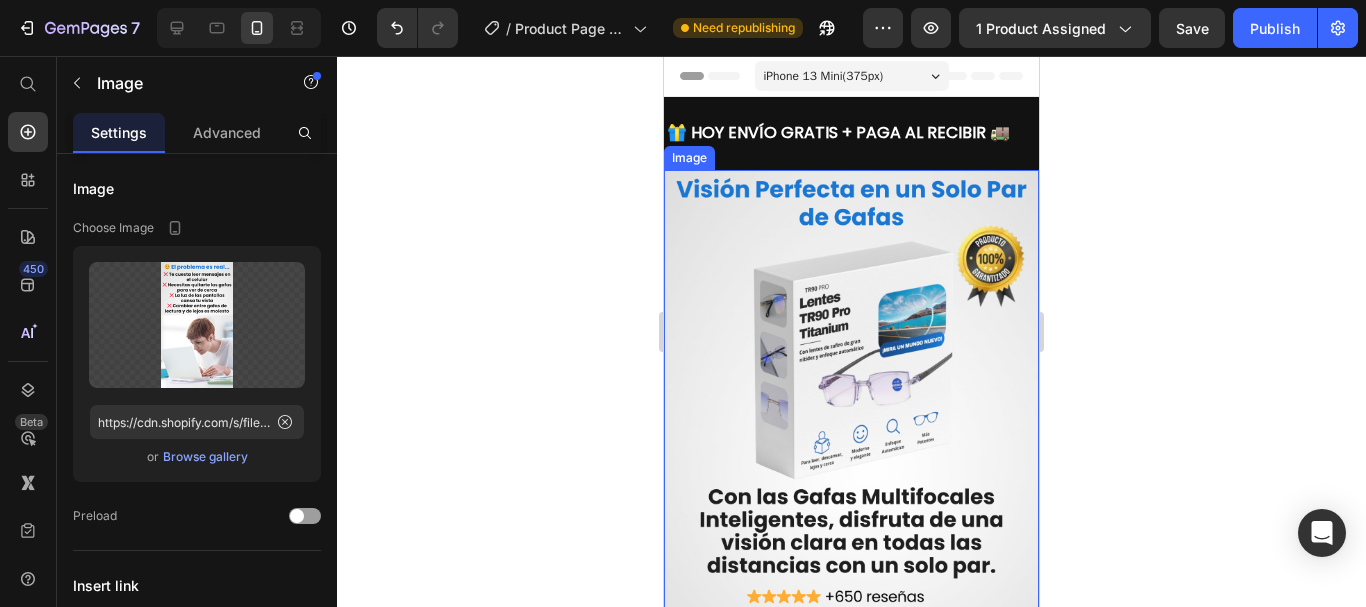 click at bounding box center [851, 503] 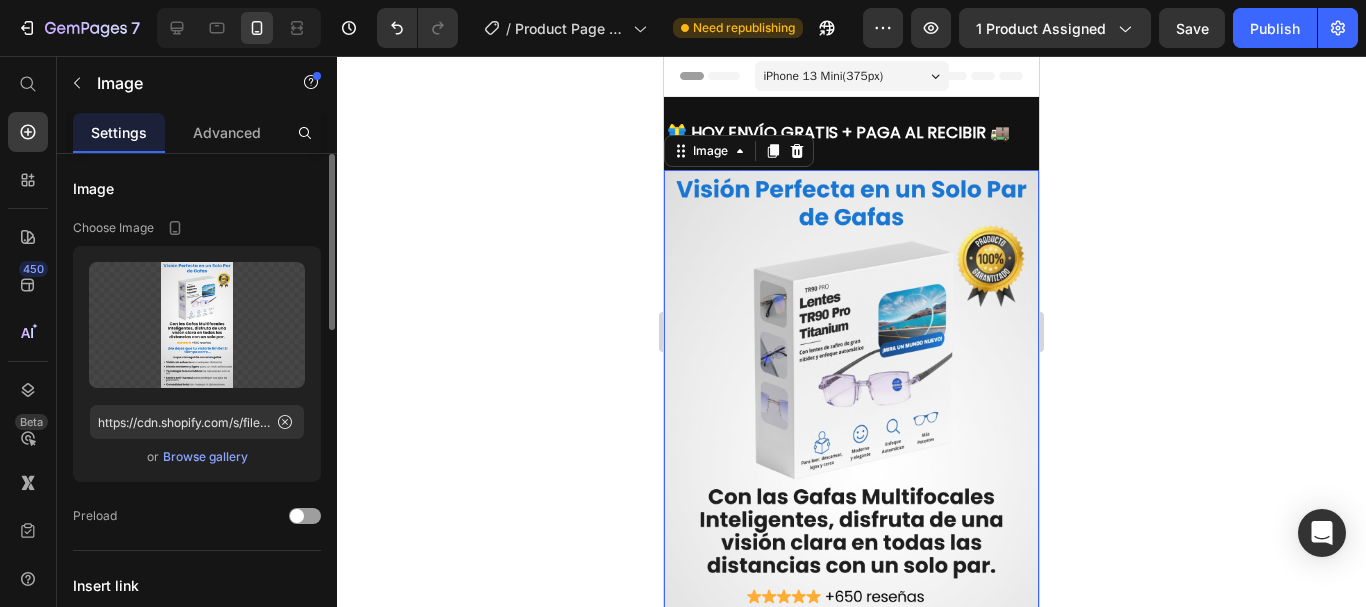 click on "Browse gallery" at bounding box center [205, 457] 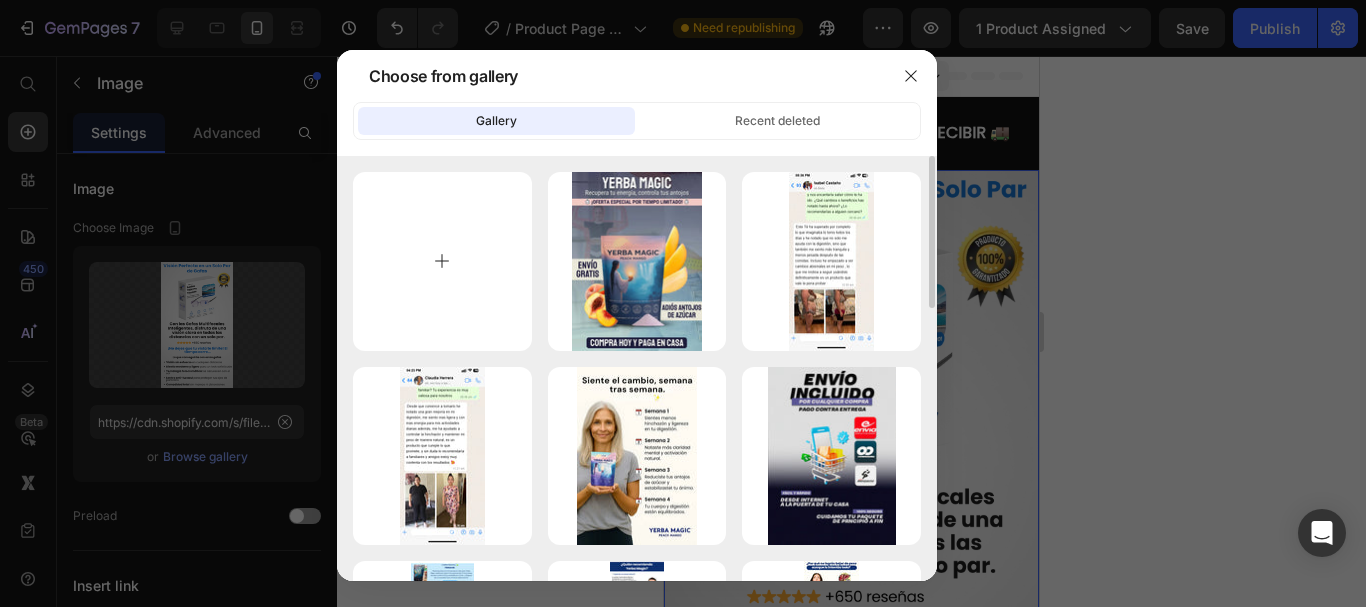 click at bounding box center [442, 261] 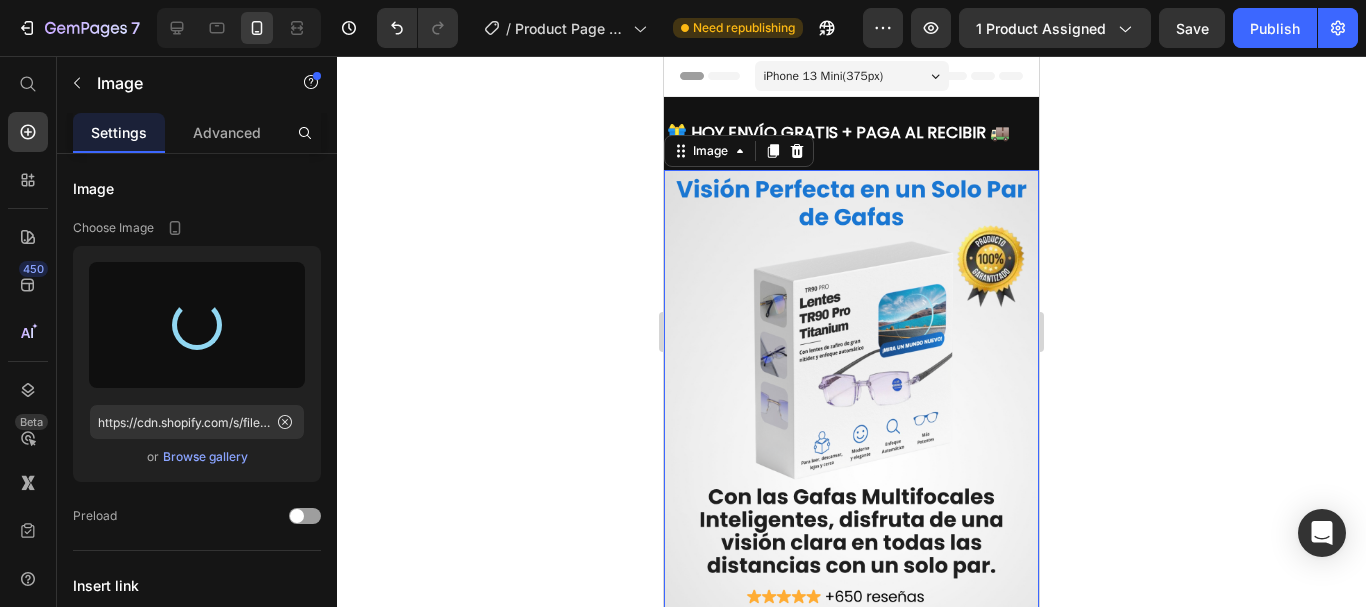 type on "https://cdn.shopify.com/s/files/1/0943/0751/6705/files/gempages_570241390701708160-2b3ec288-001c-4355-8af7-84ccf53f6b0e.png" 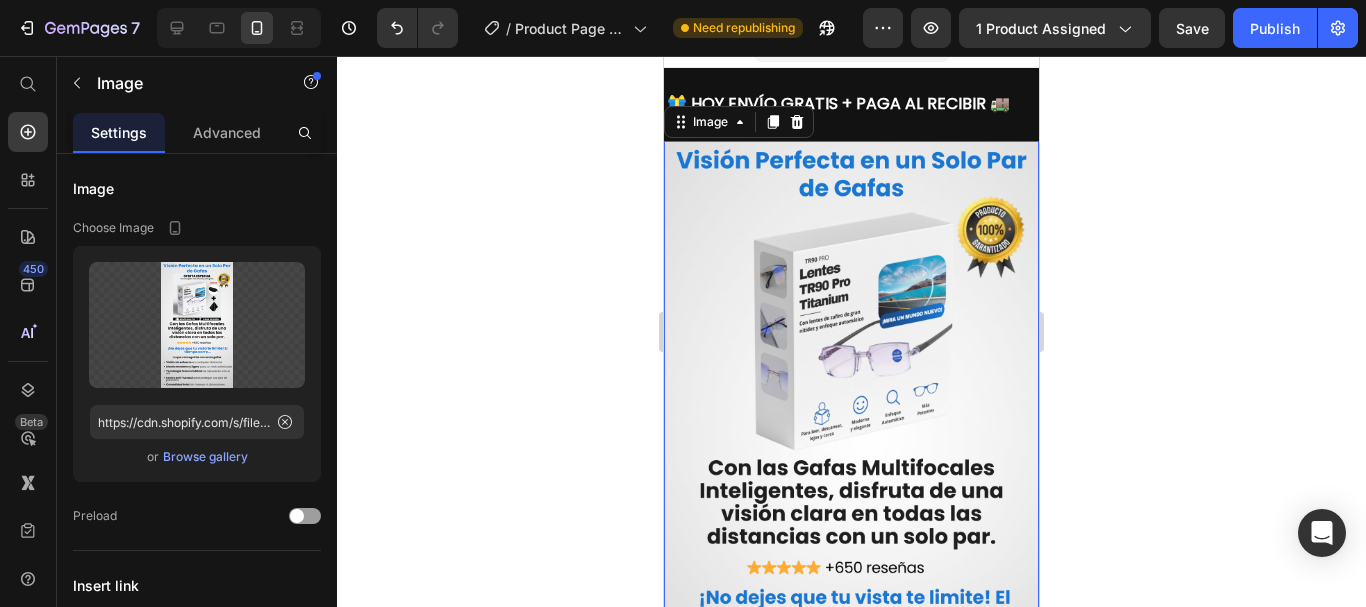 scroll, scrollTop: 0, scrollLeft: 0, axis: both 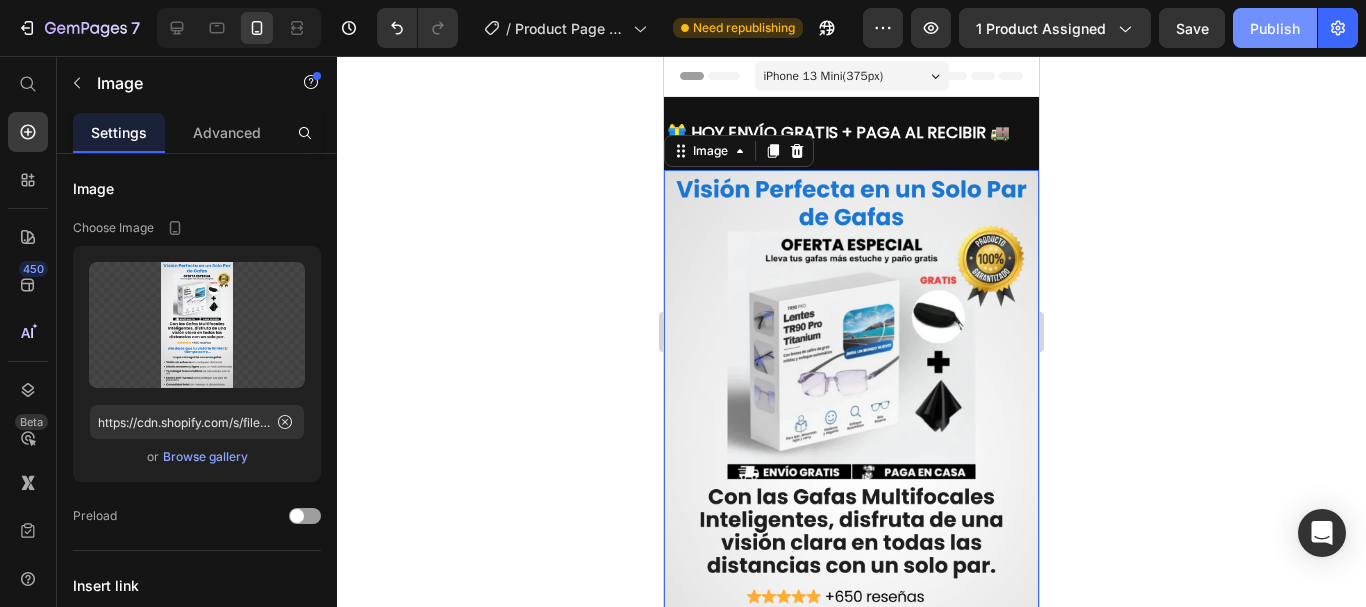click on "Publish" 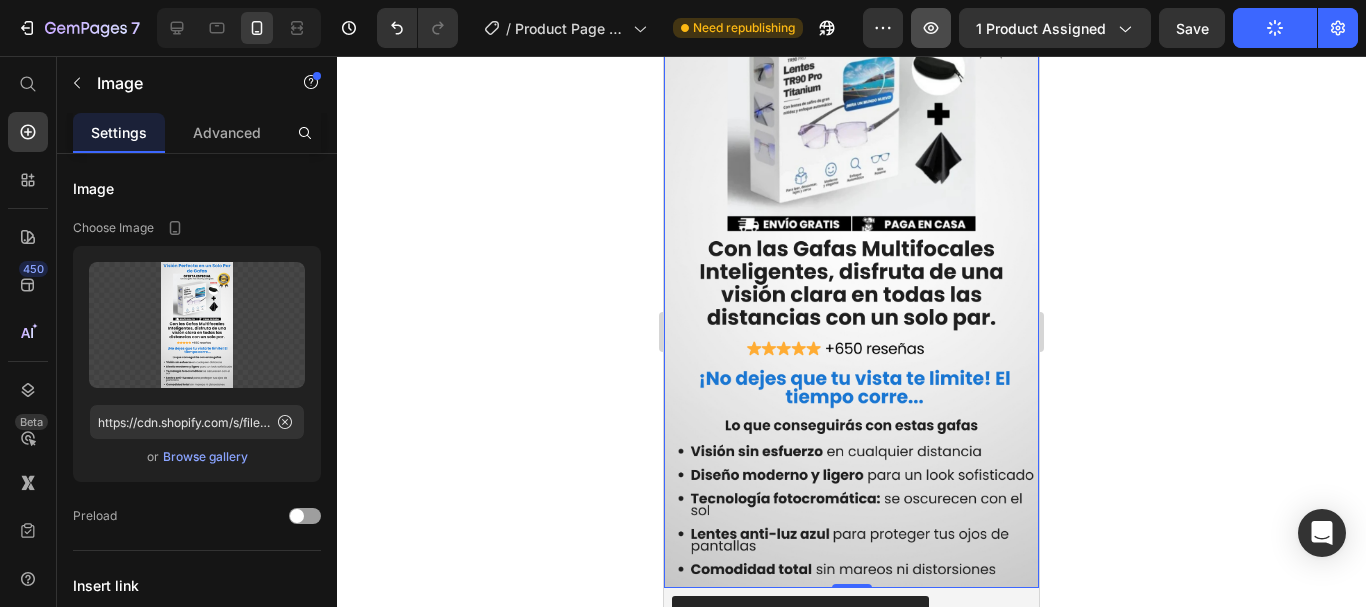 scroll, scrollTop: 200, scrollLeft: 0, axis: vertical 